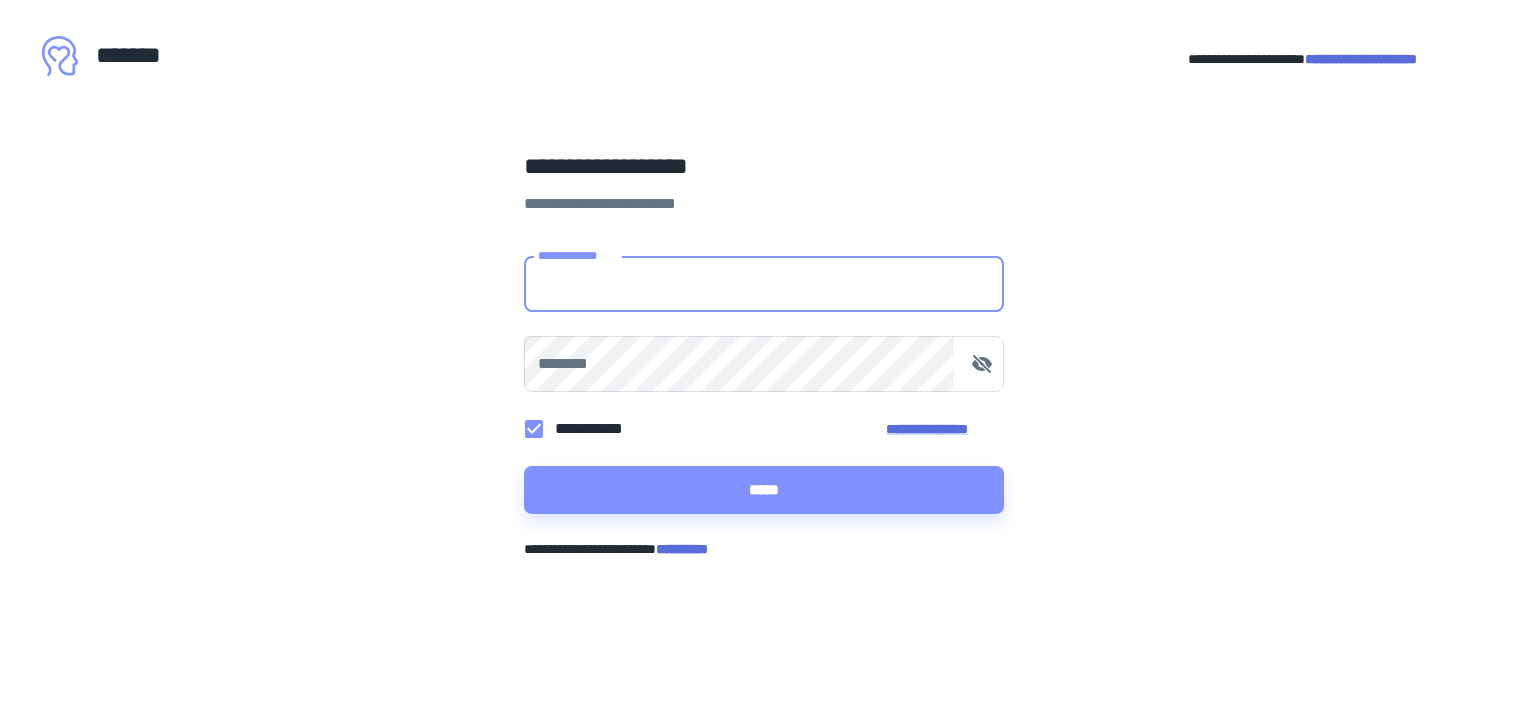 scroll, scrollTop: 0, scrollLeft: 0, axis: both 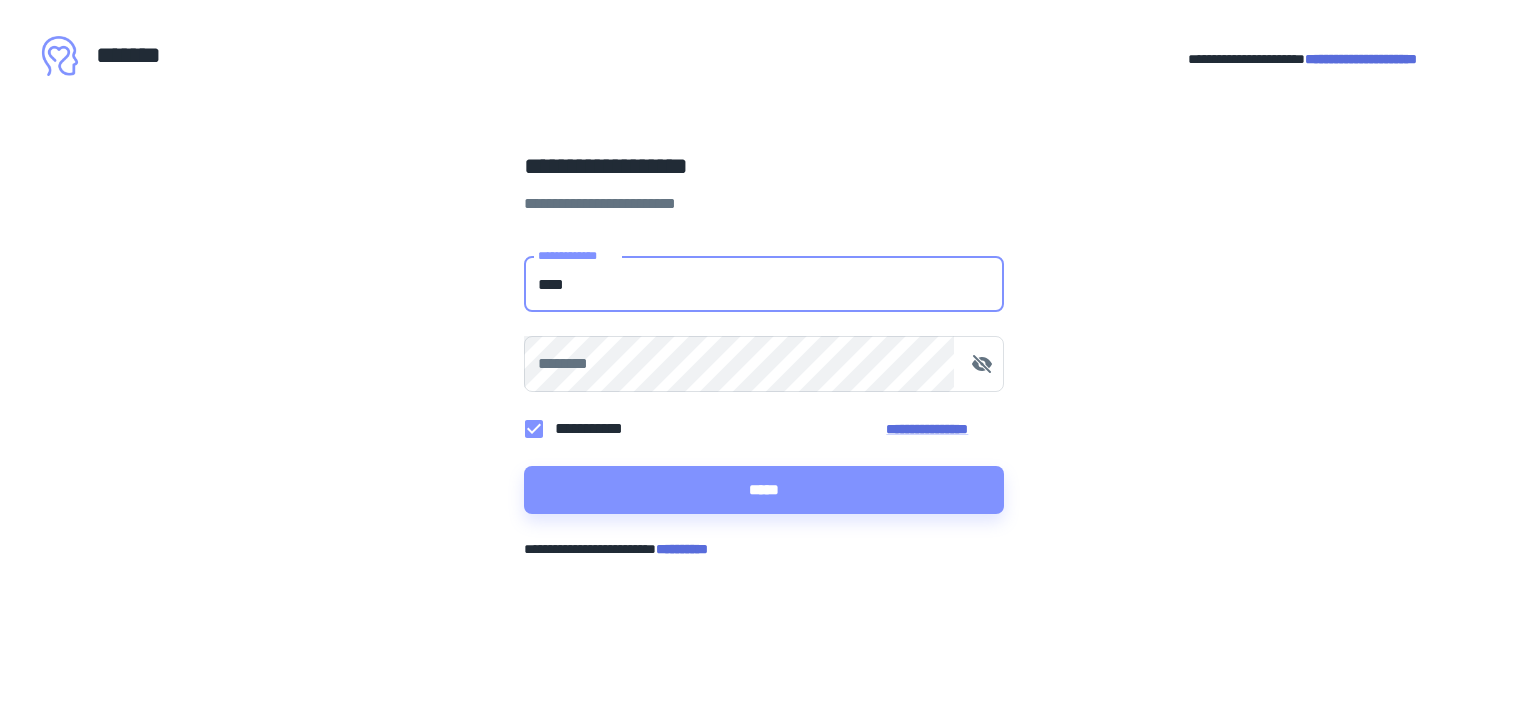type on "**********" 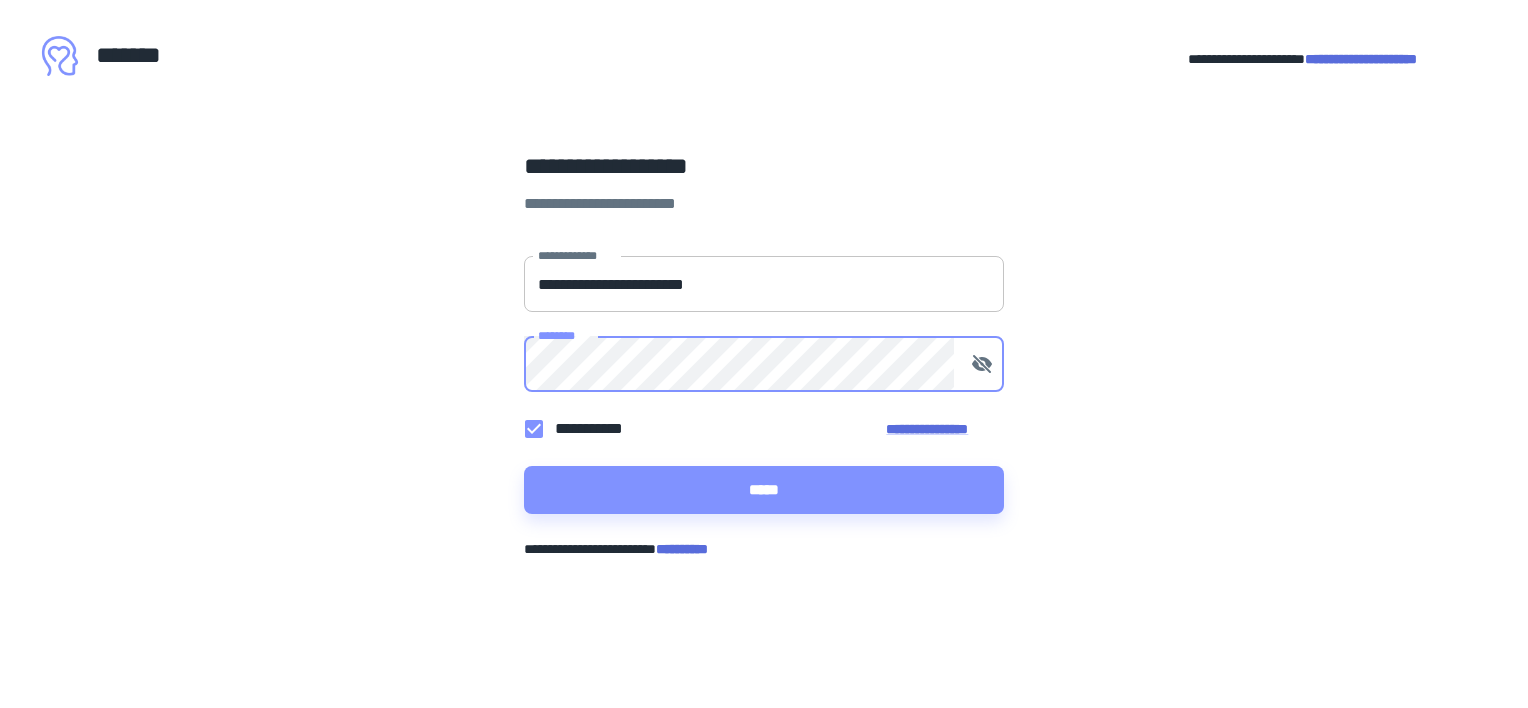 click on "*****" at bounding box center (764, 490) 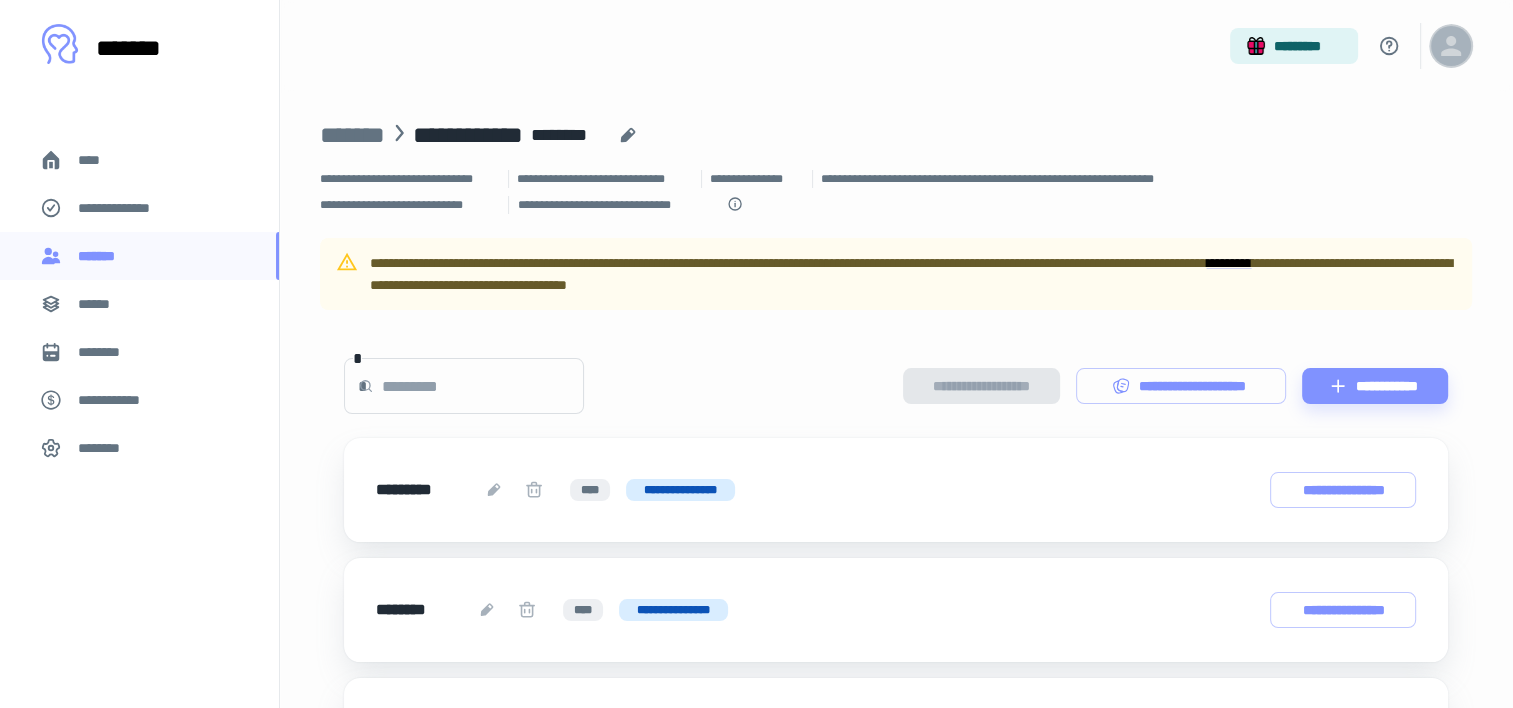 click 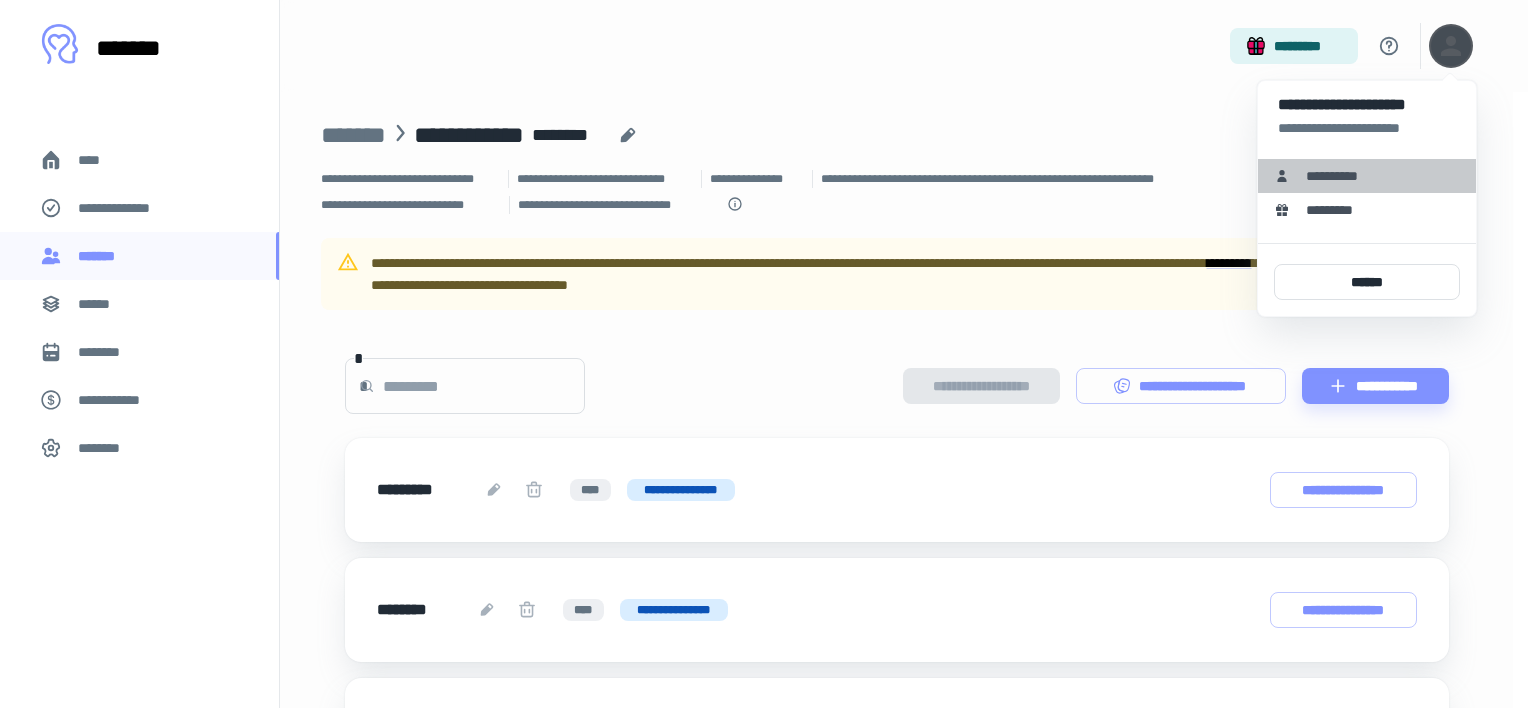 click on "**********" at bounding box center (1367, 176) 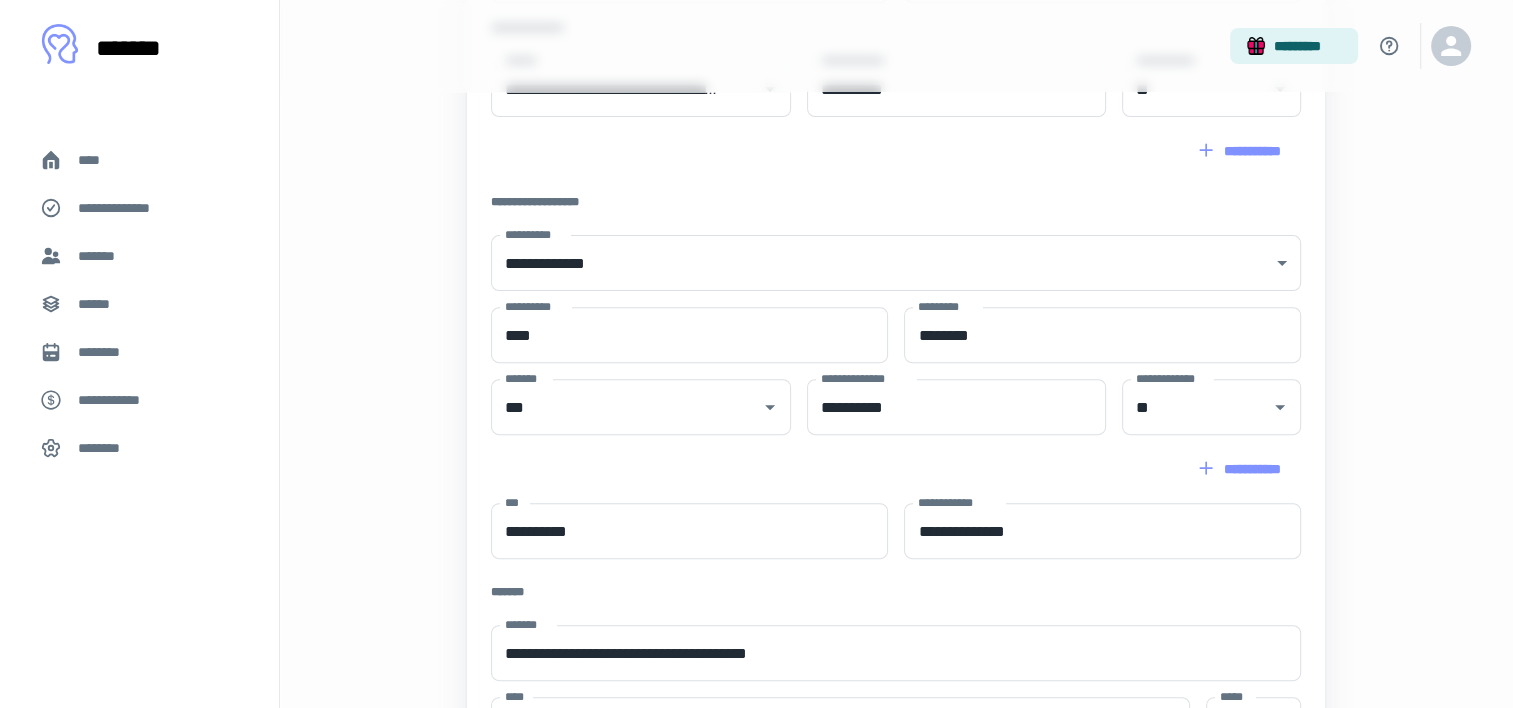 scroll, scrollTop: 637, scrollLeft: 0, axis: vertical 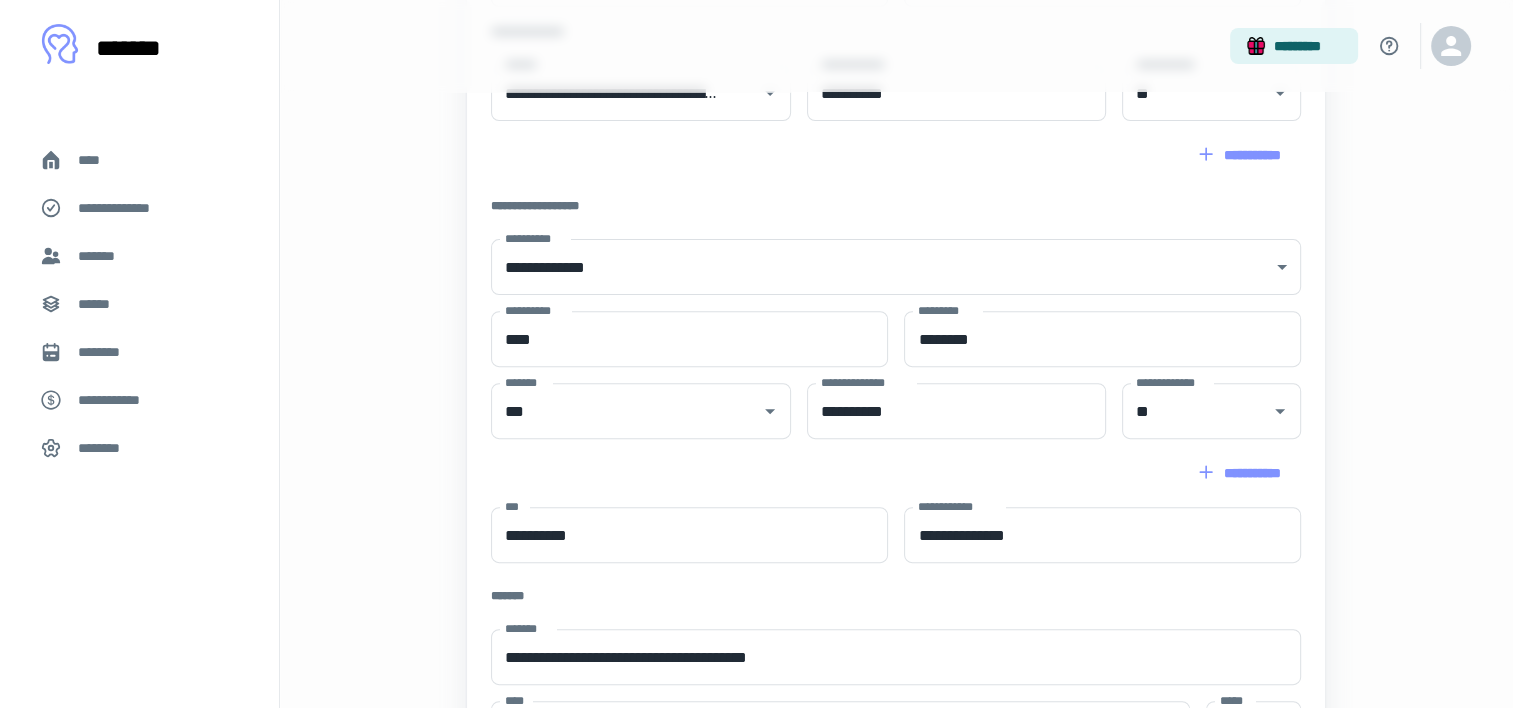 click on "********" at bounding box center (139, 448) 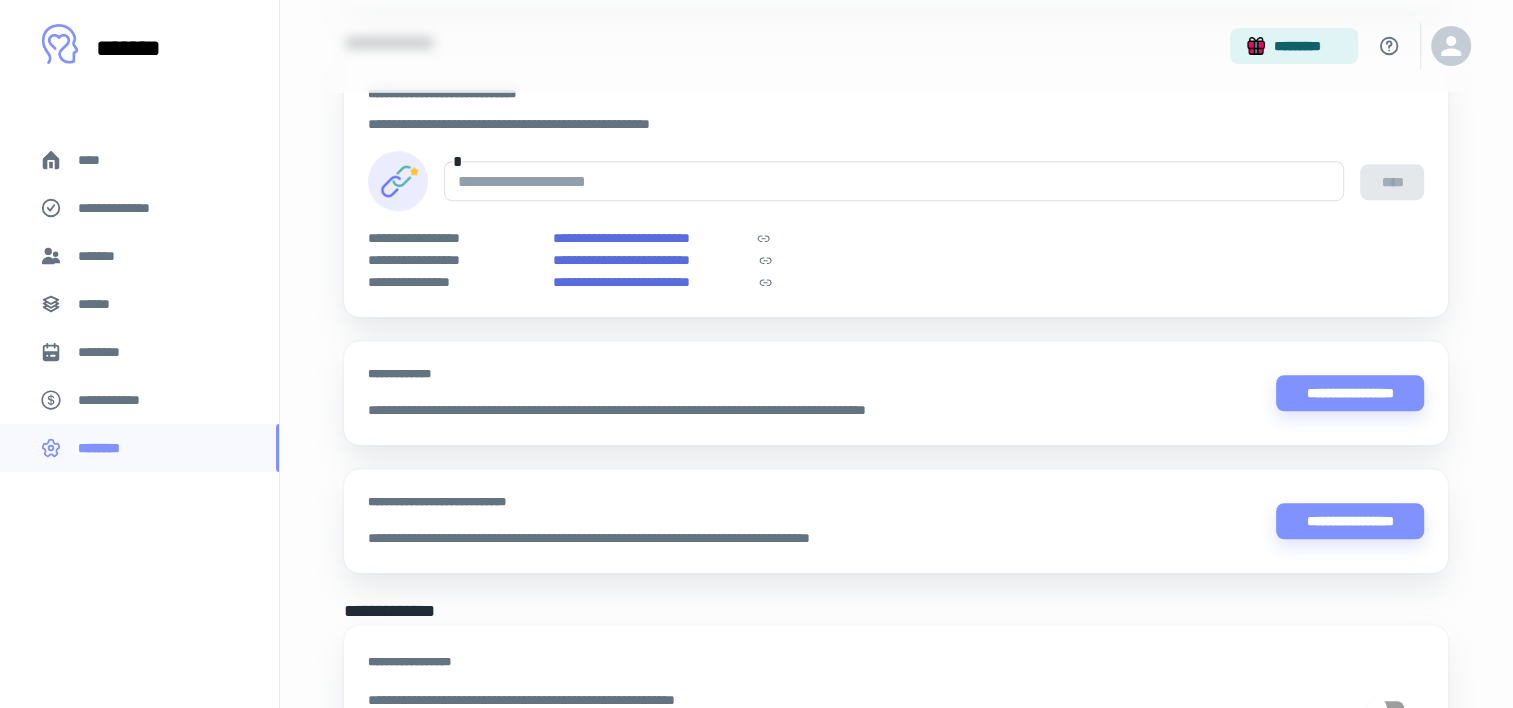 scroll, scrollTop: 1502, scrollLeft: 0, axis: vertical 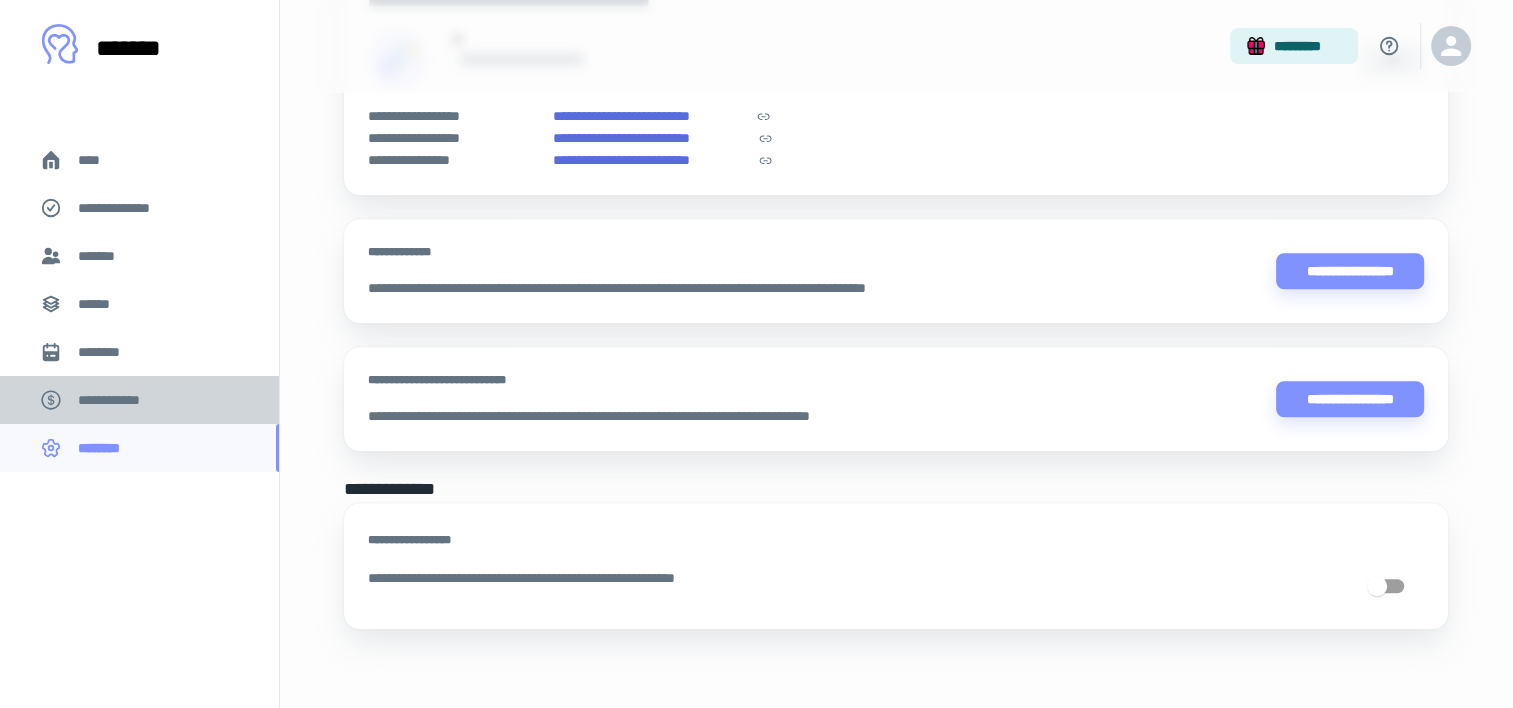 click on "**********" at bounding box center [119, 400] 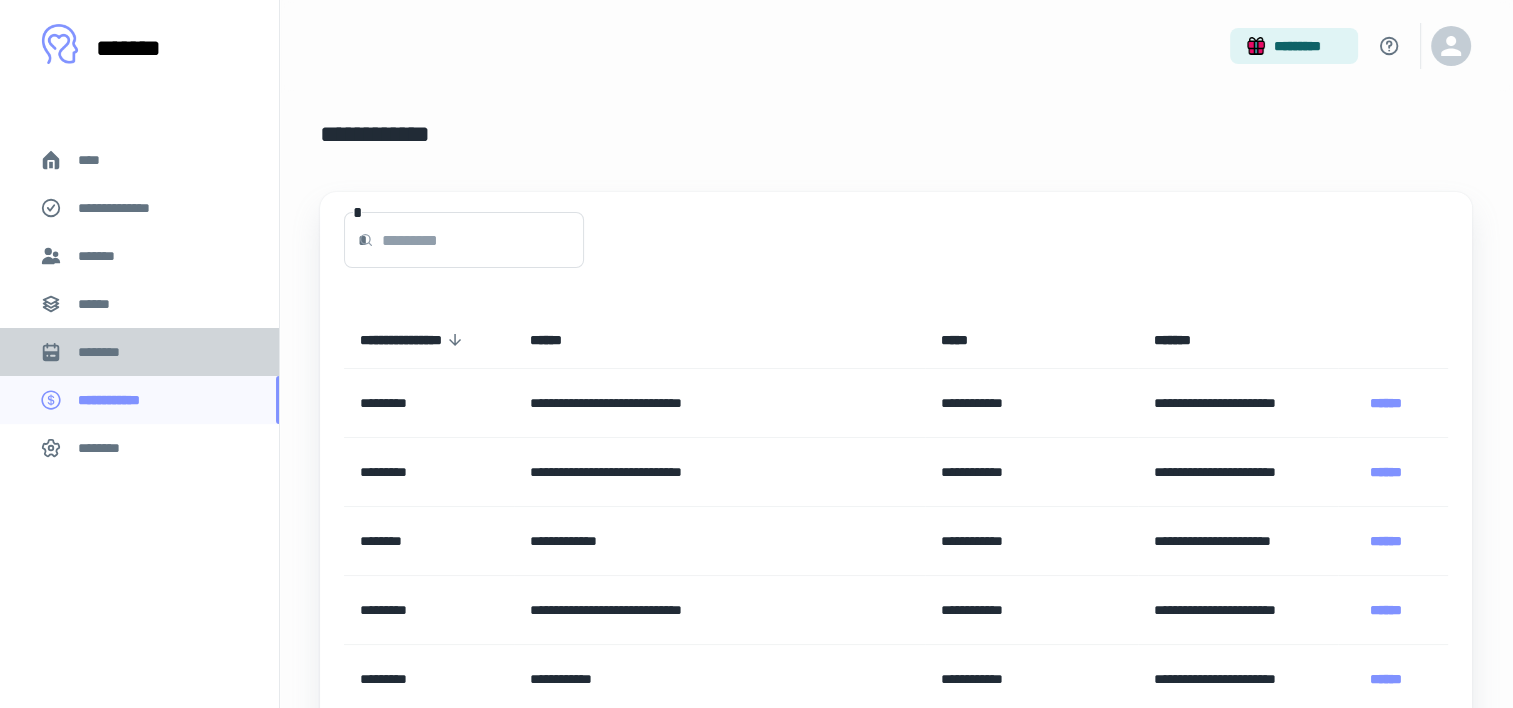 click on "********" at bounding box center [139, 352] 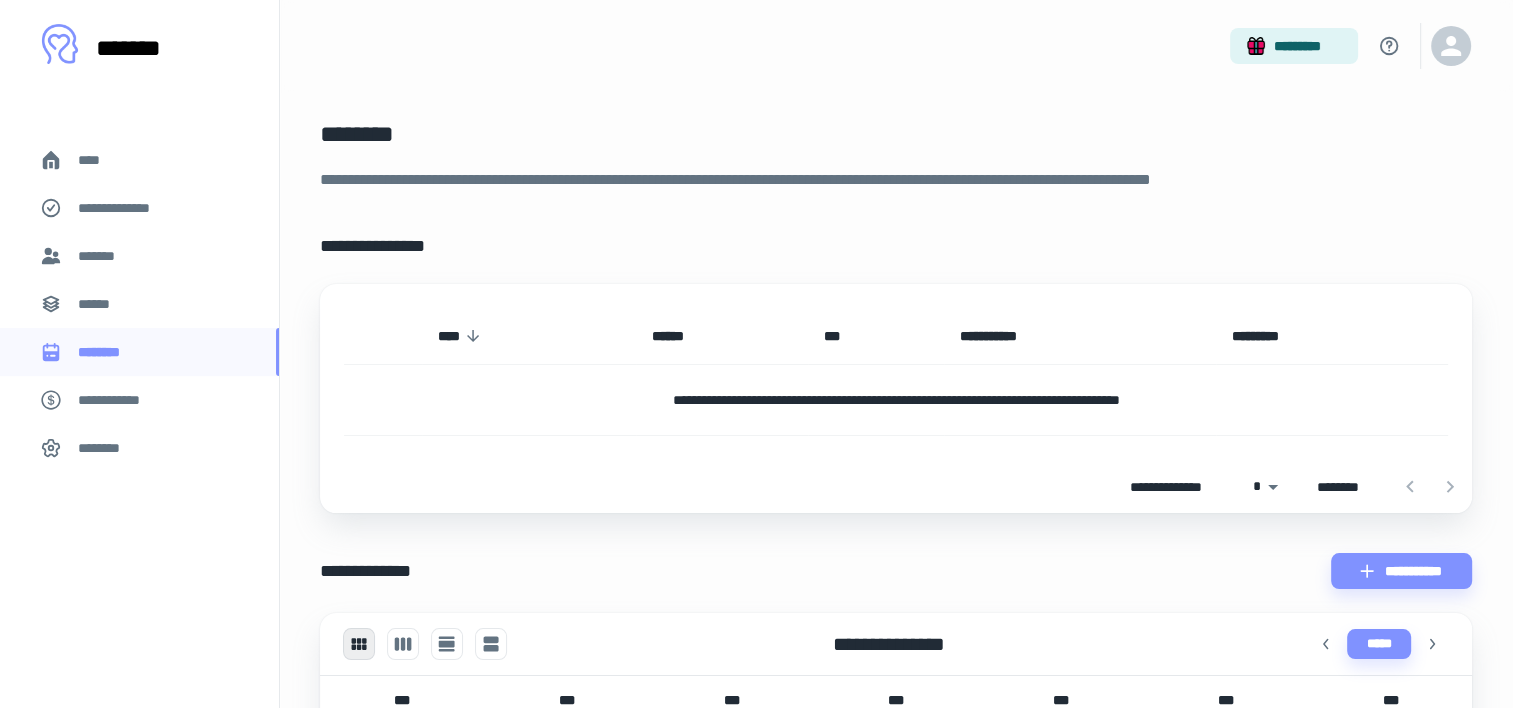 click on "******" at bounding box center [139, 304] 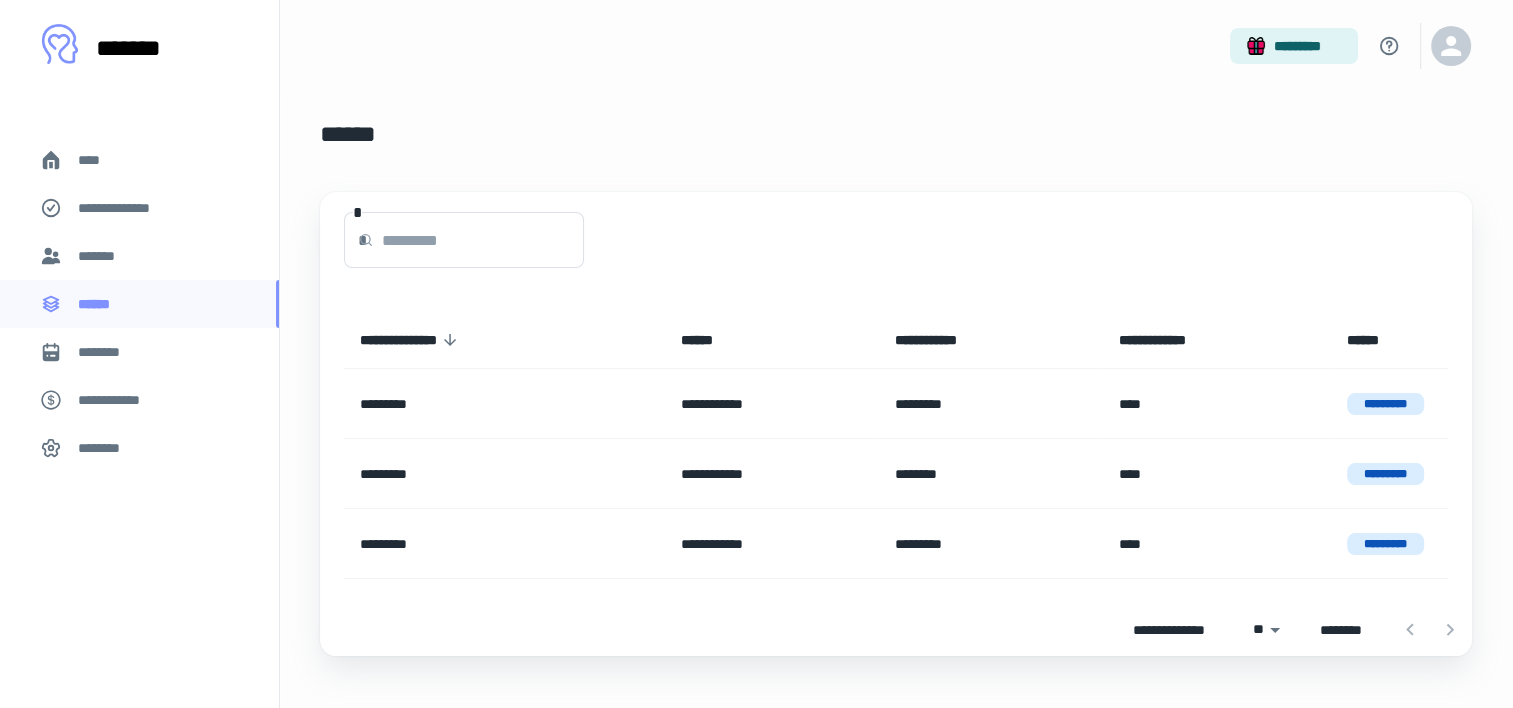 click on "*******" at bounding box center [139, 256] 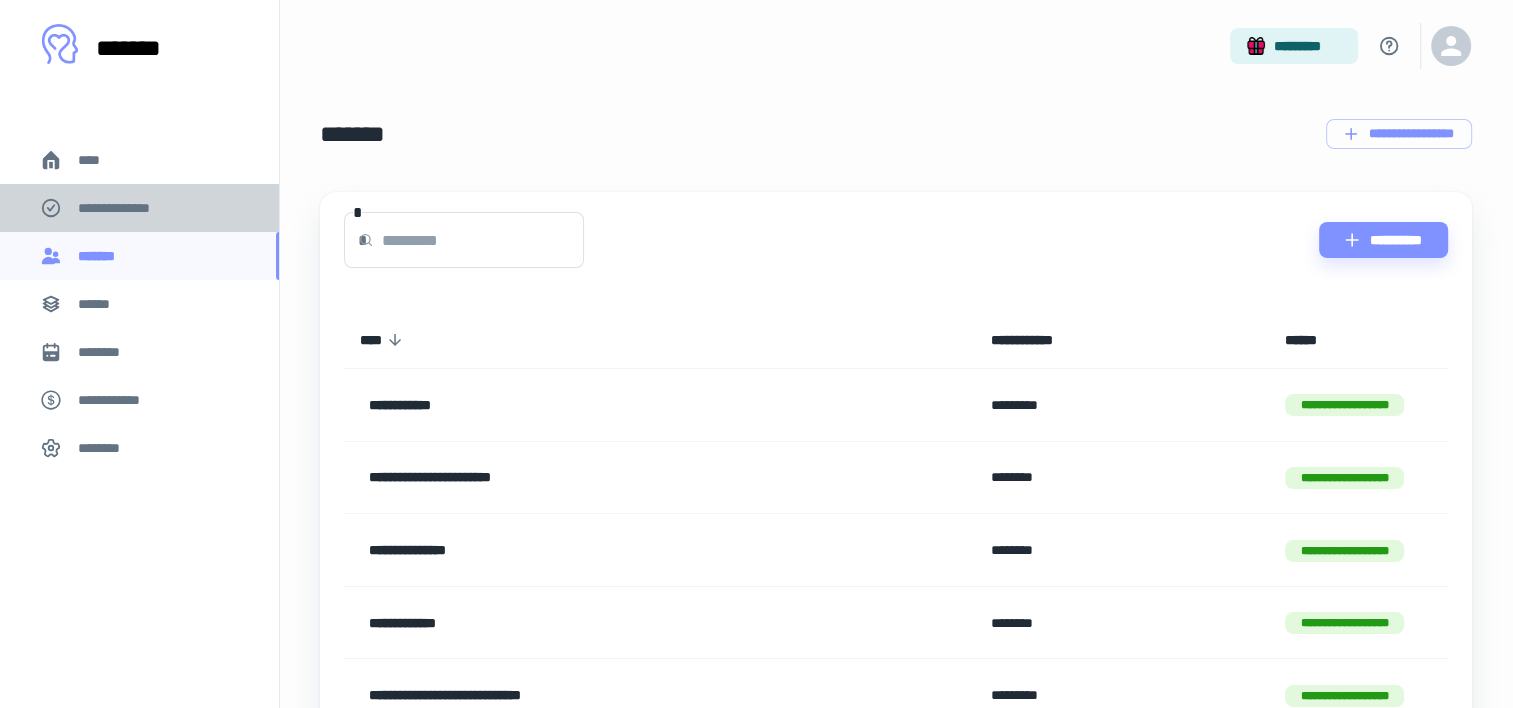 click on "**********" at bounding box center [139, 208] 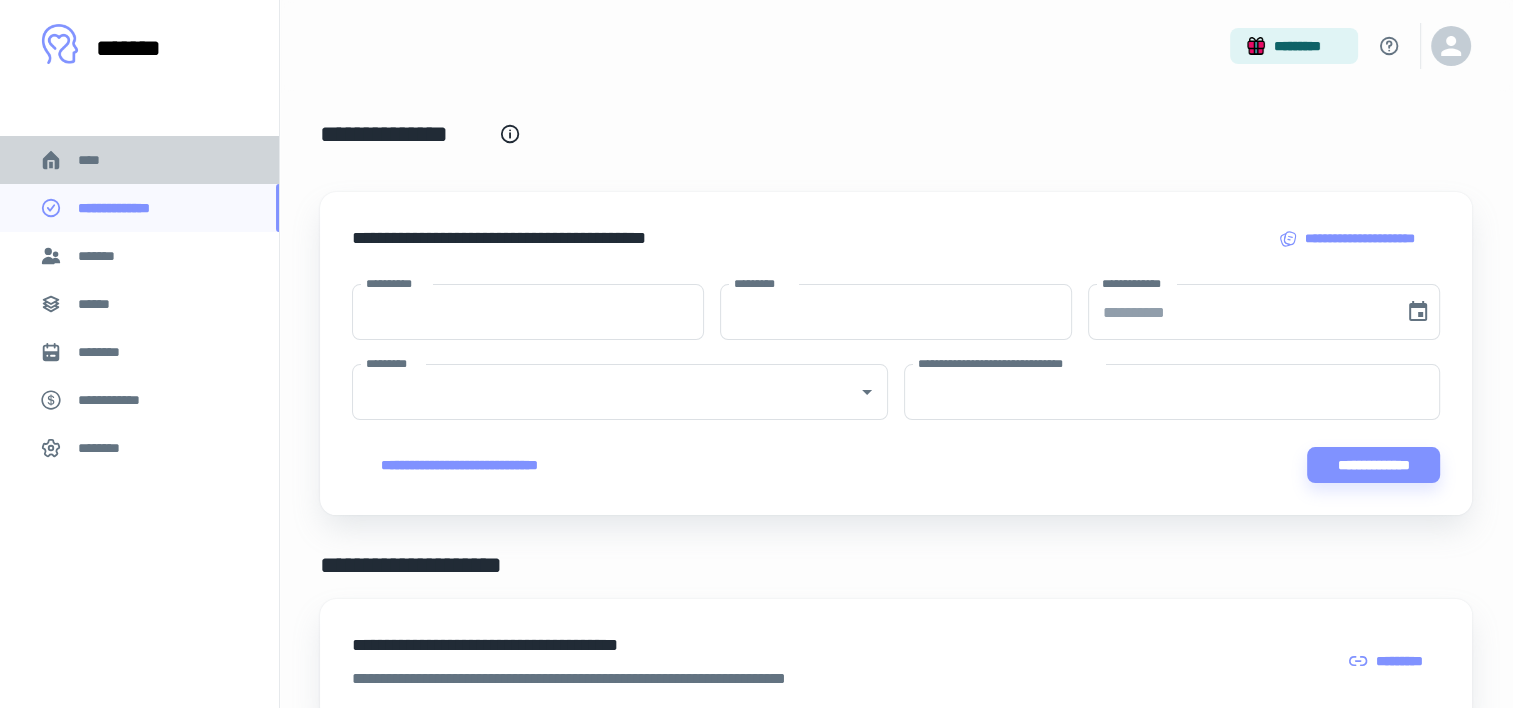 click on "****" at bounding box center [139, 160] 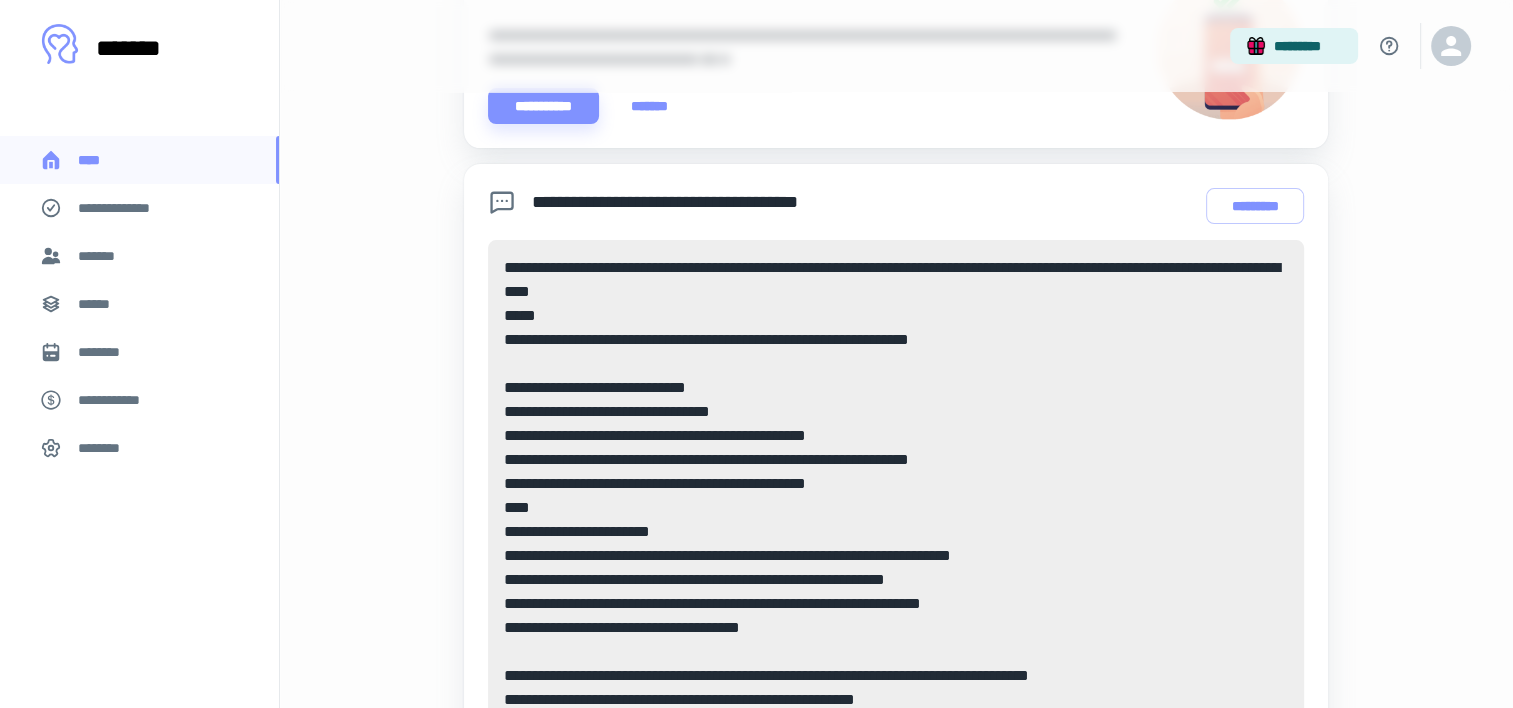 scroll, scrollTop: 692, scrollLeft: 0, axis: vertical 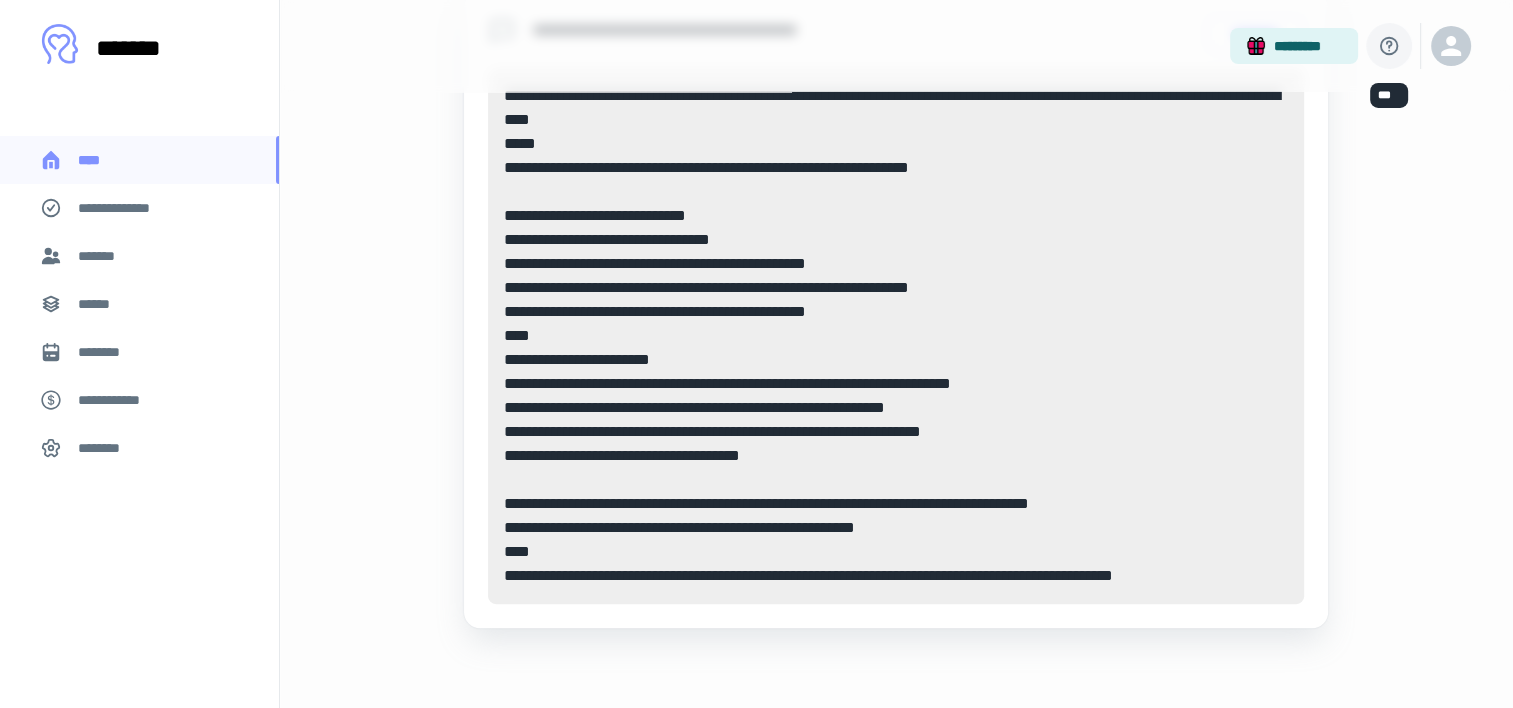click 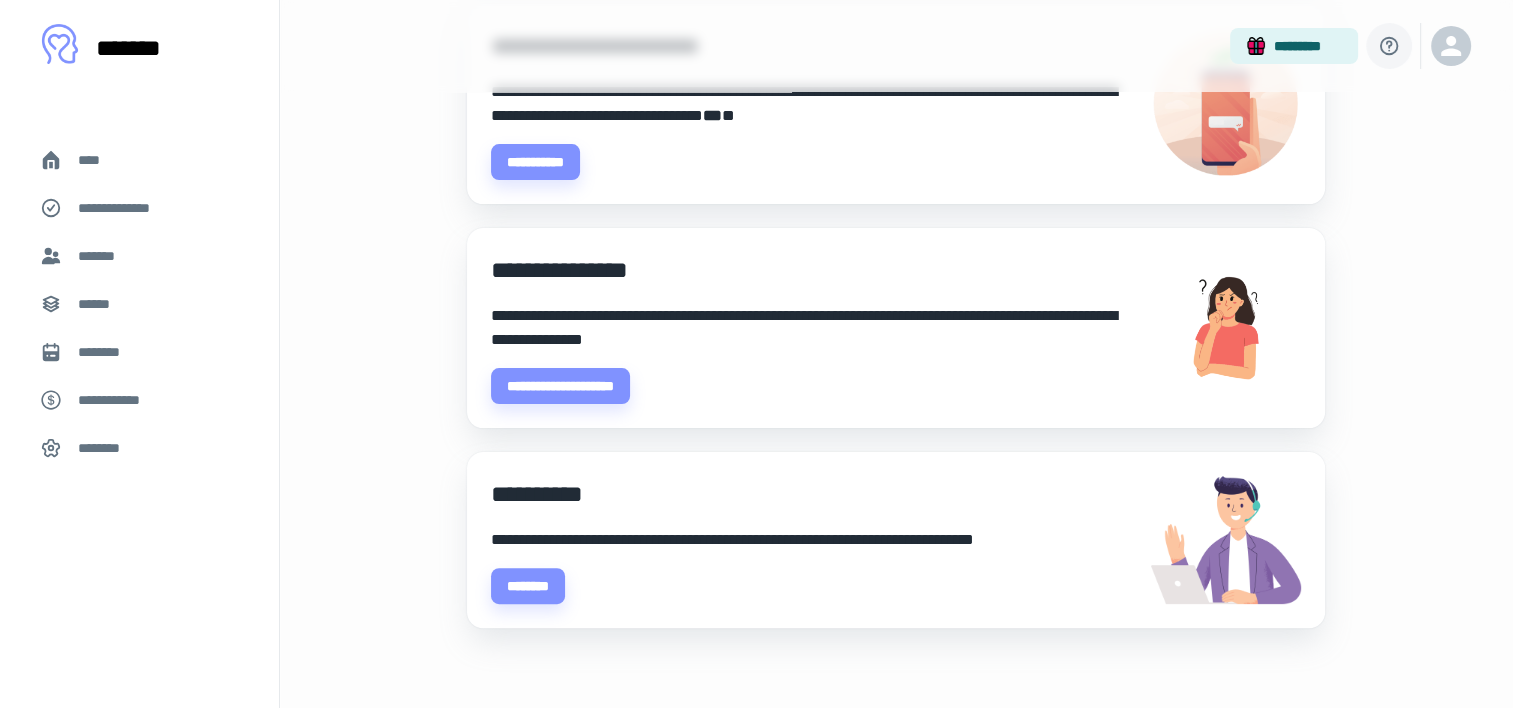 scroll, scrollTop: 0, scrollLeft: 0, axis: both 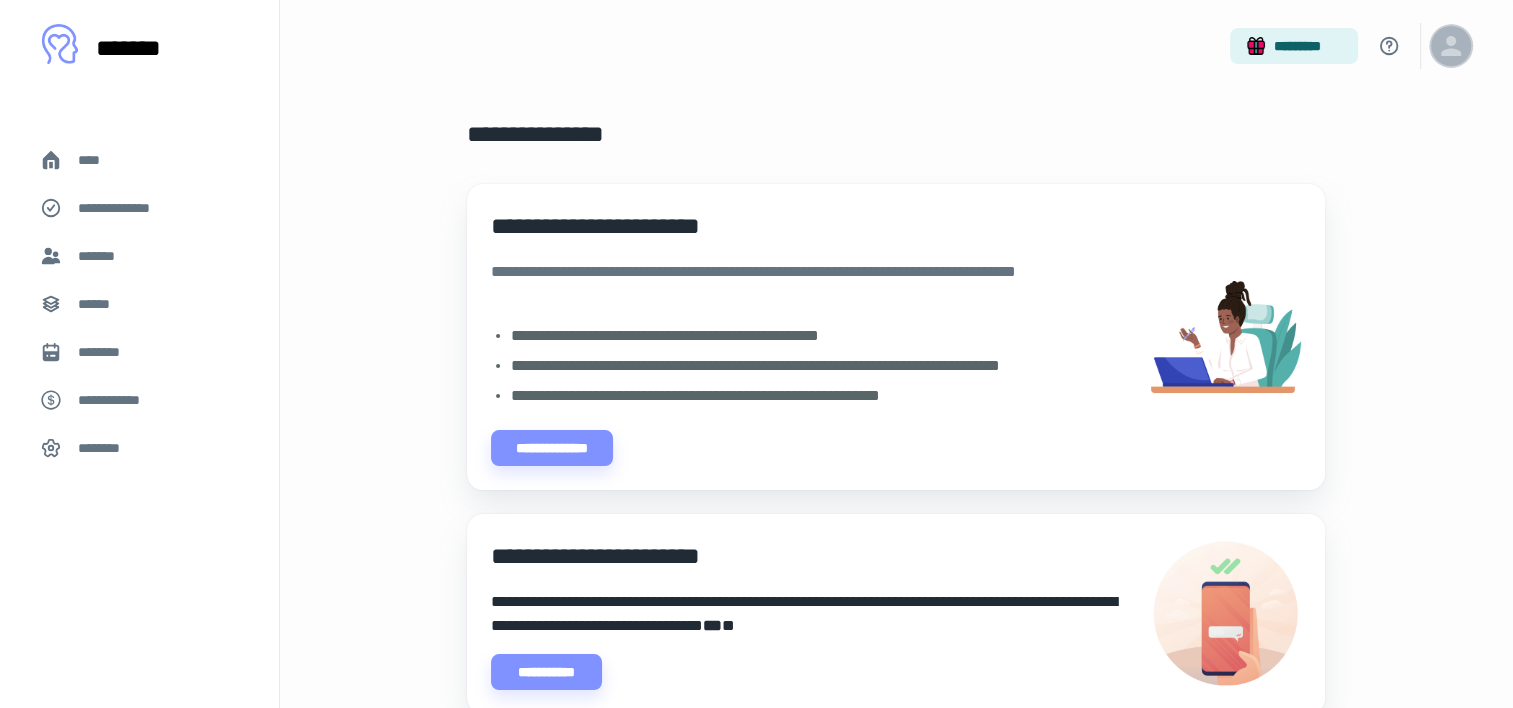 click 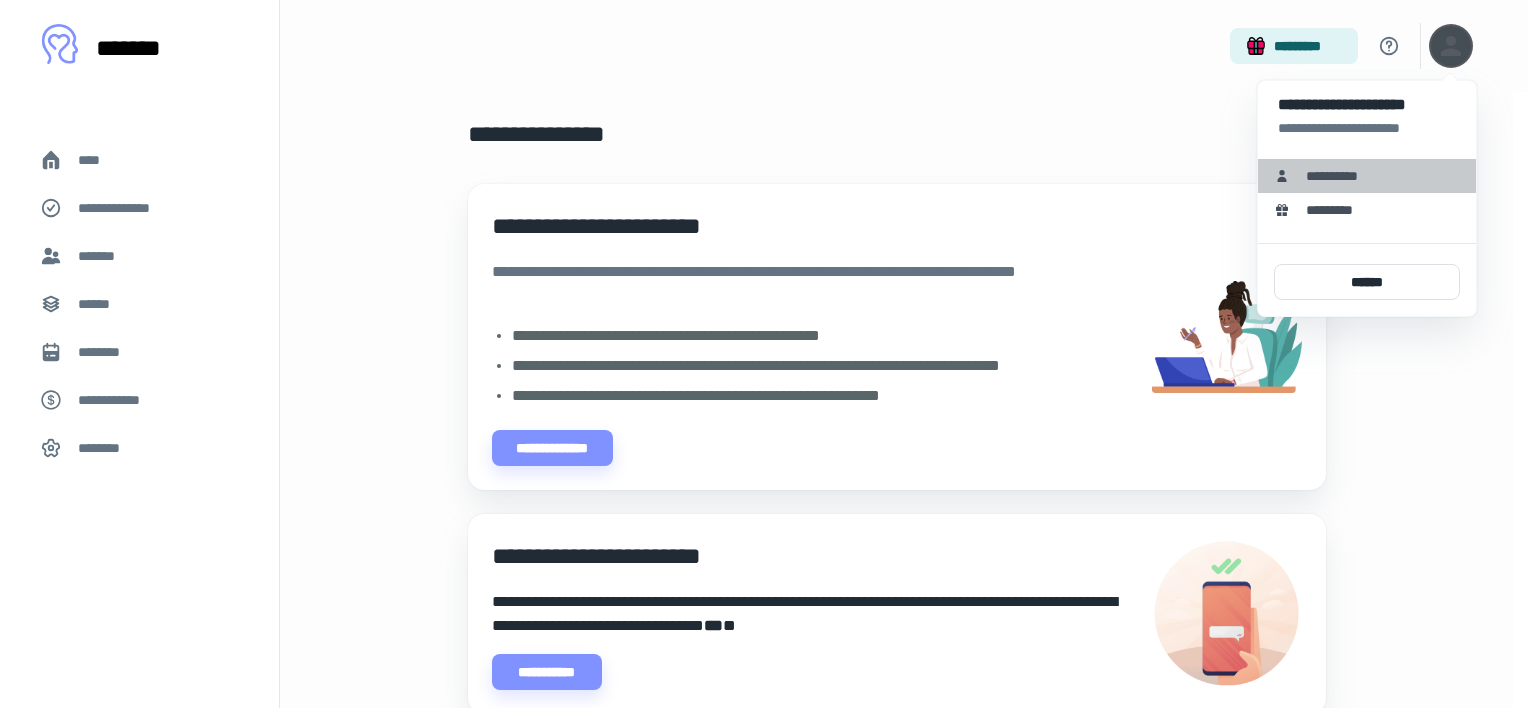 click on "**********" at bounding box center [1339, 176] 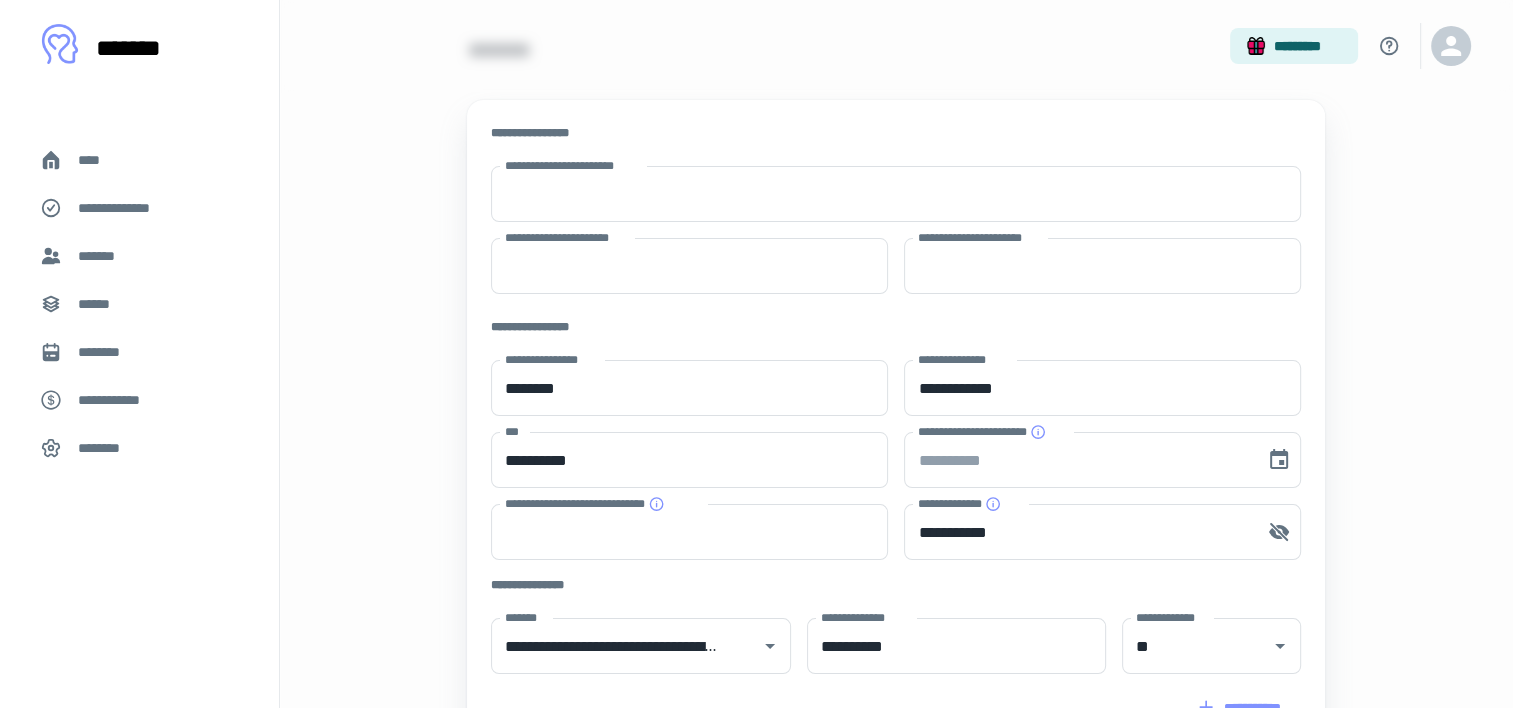 scroll, scrollTop: 0, scrollLeft: 0, axis: both 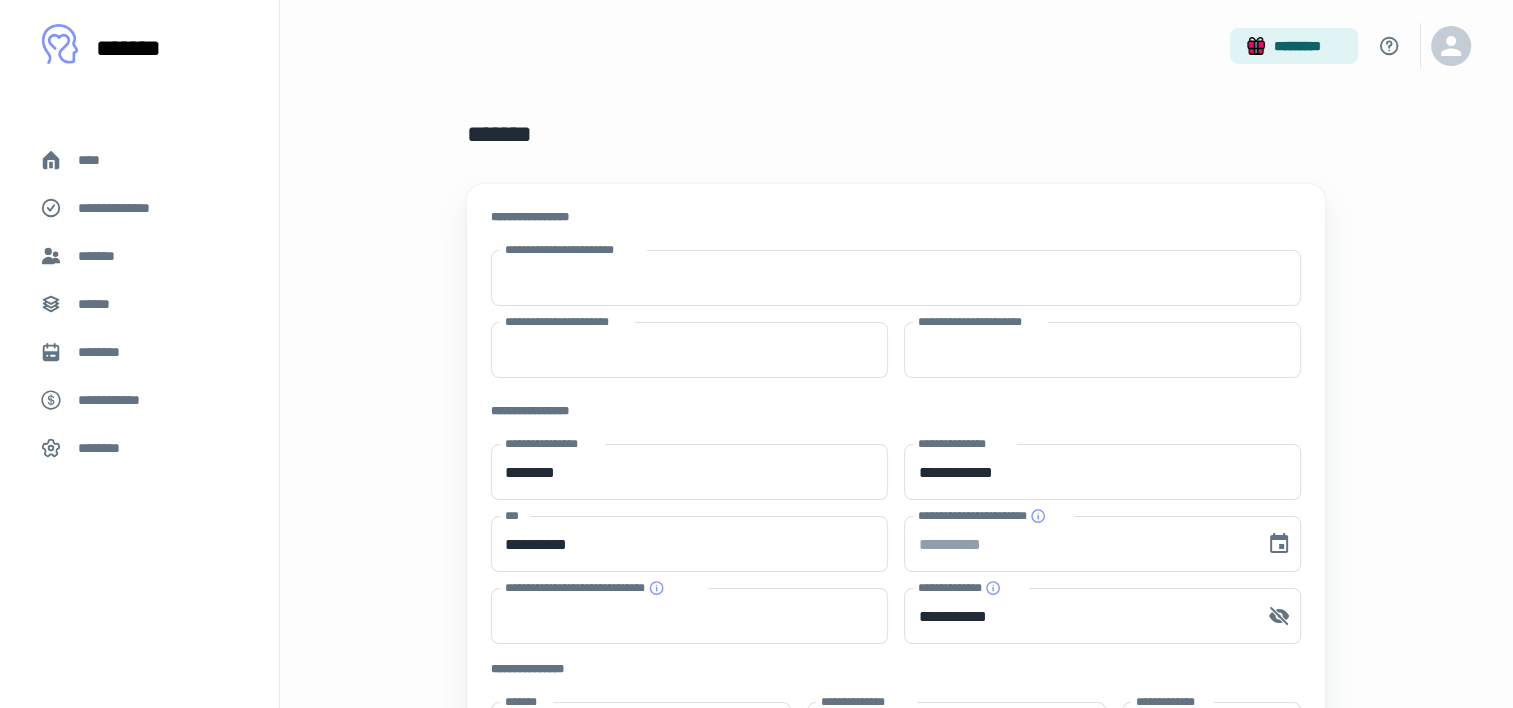 drag, startPoint x: 1325, startPoint y: 179, endPoint x: 120, endPoint y: 456, distance: 1236.428 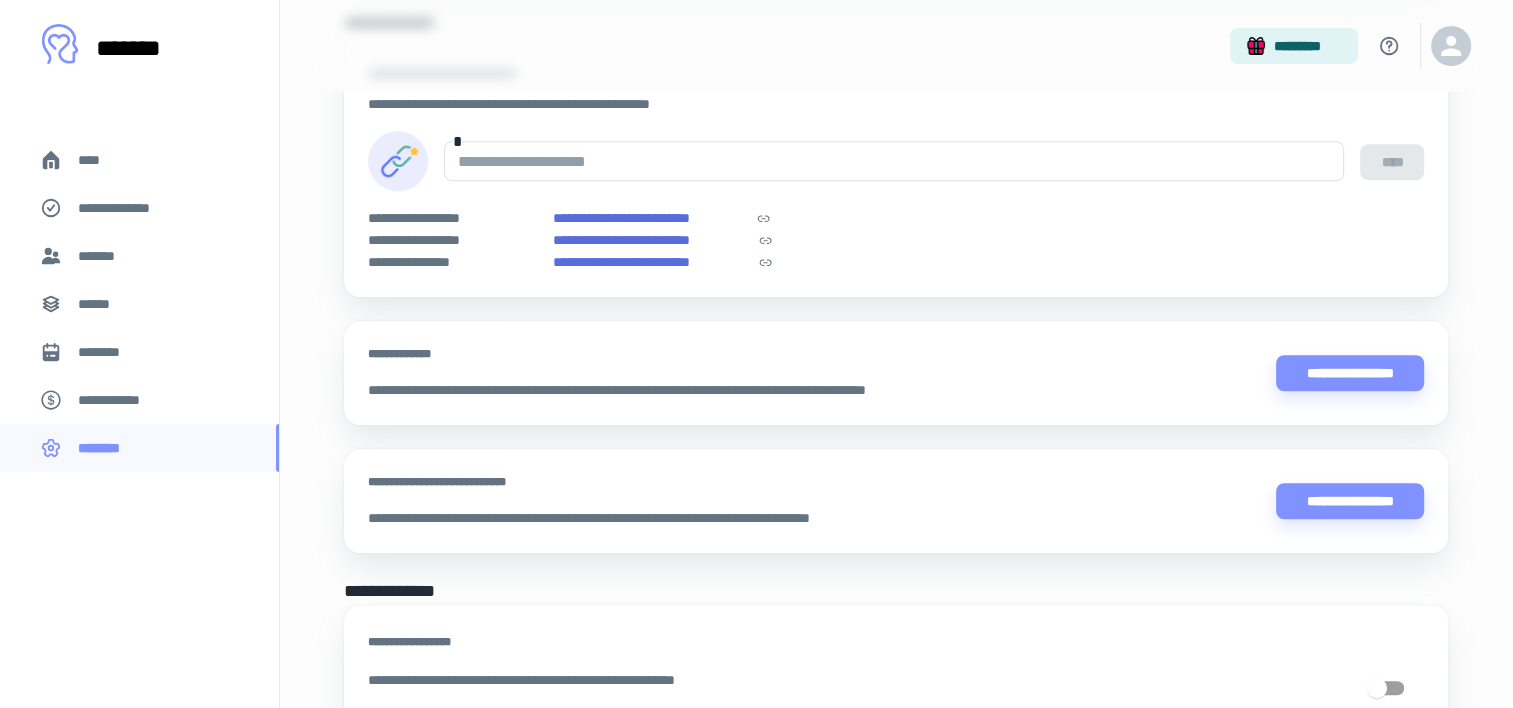 scroll, scrollTop: 1502, scrollLeft: 0, axis: vertical 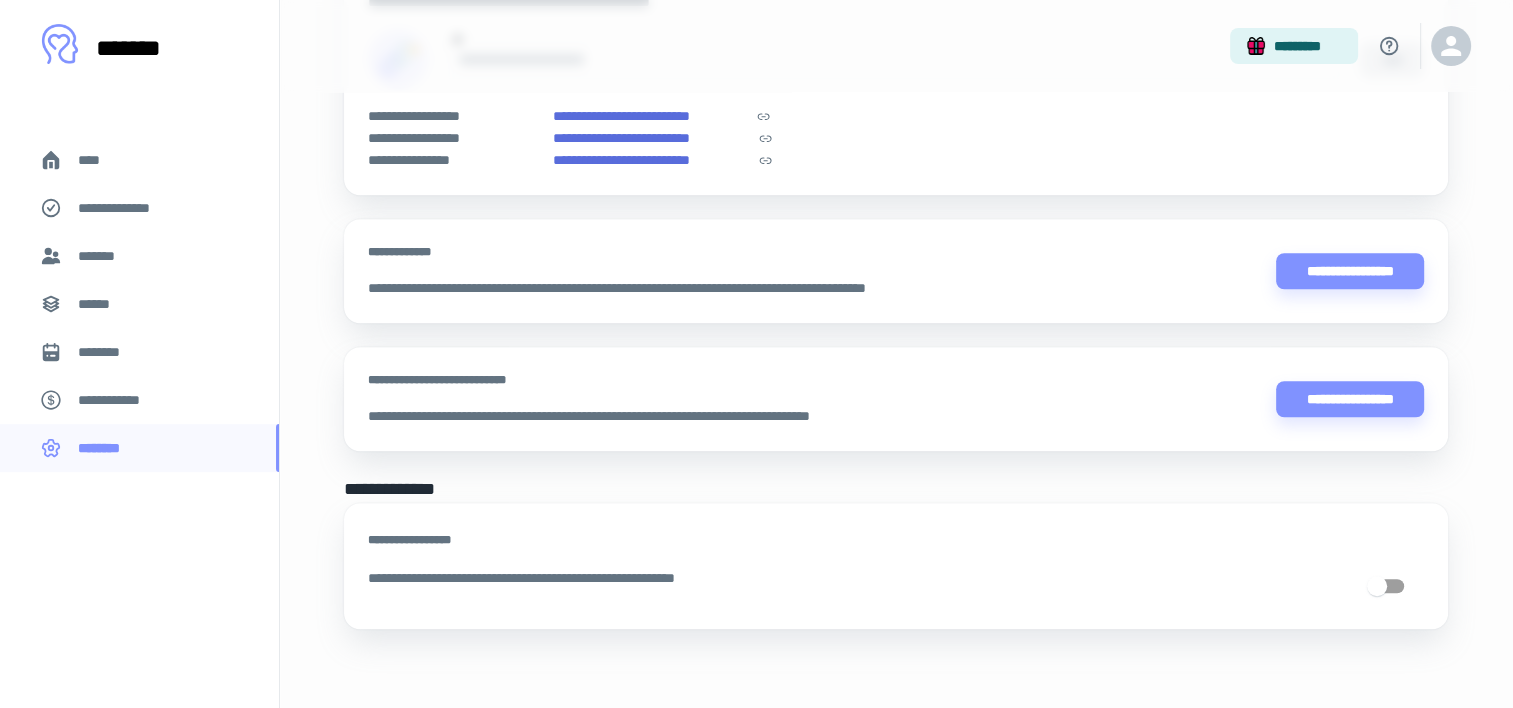 click on "**********" at bounding box center [139, 400] 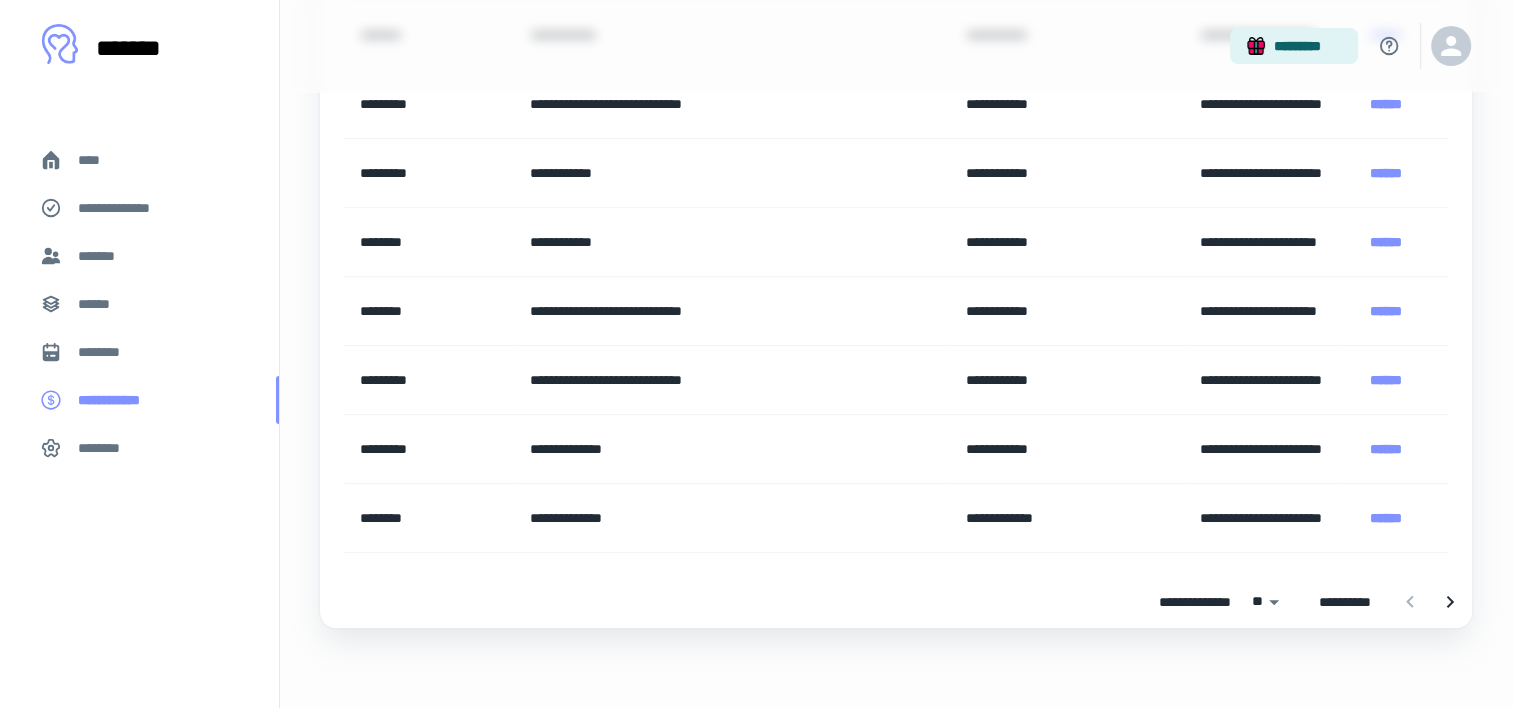 scroll, scrollTop: 0, scrollLeft: 0, axis: both 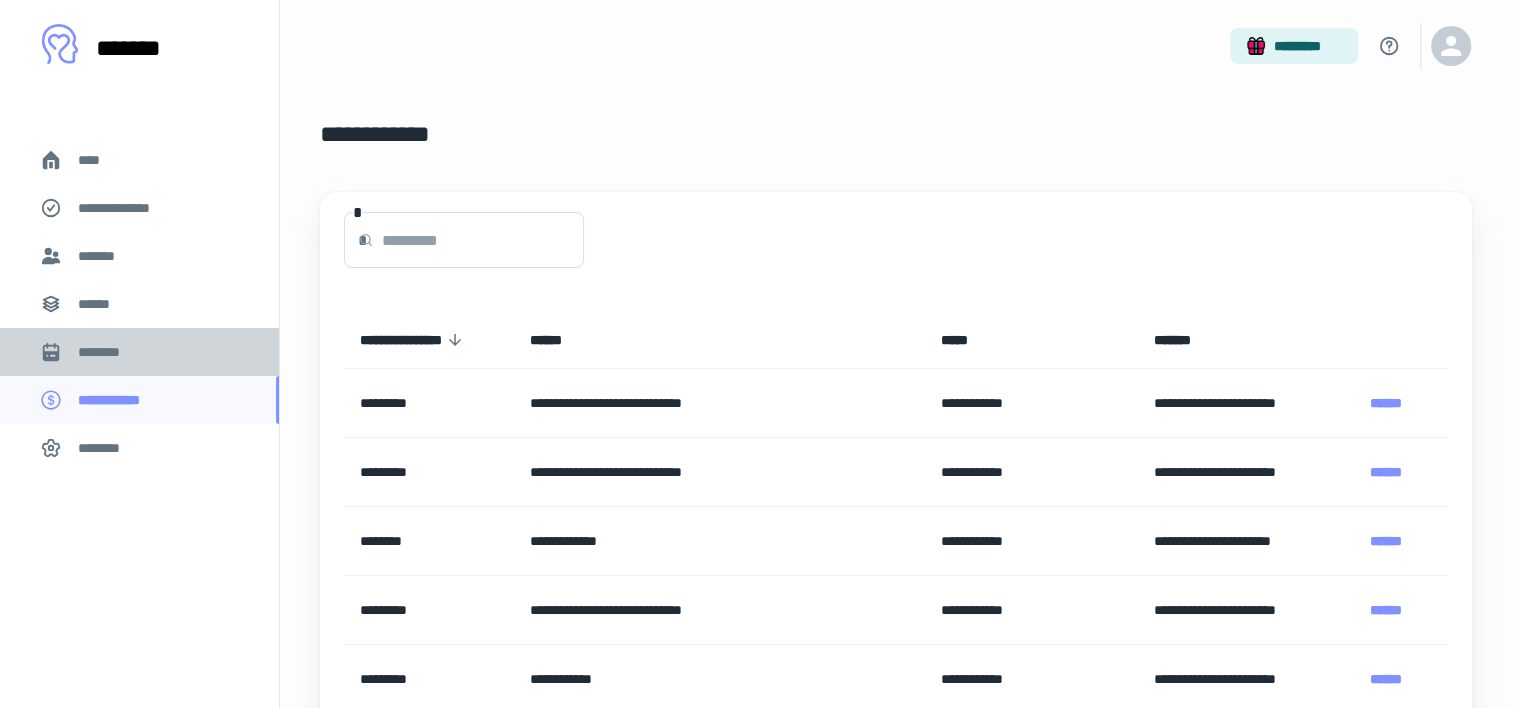 click on "********" at bounding box center [139, 352] 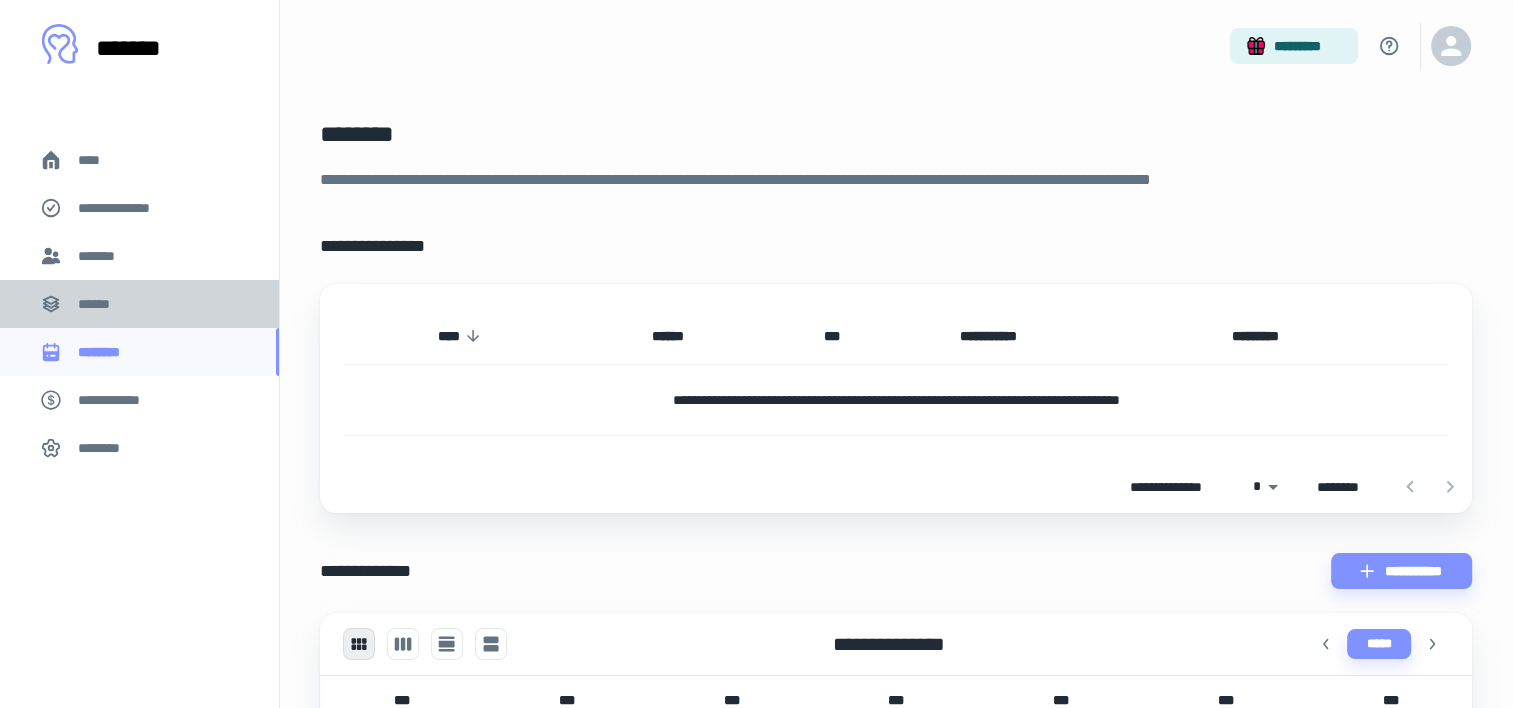 click on "******" at bounding box center (100, 304) 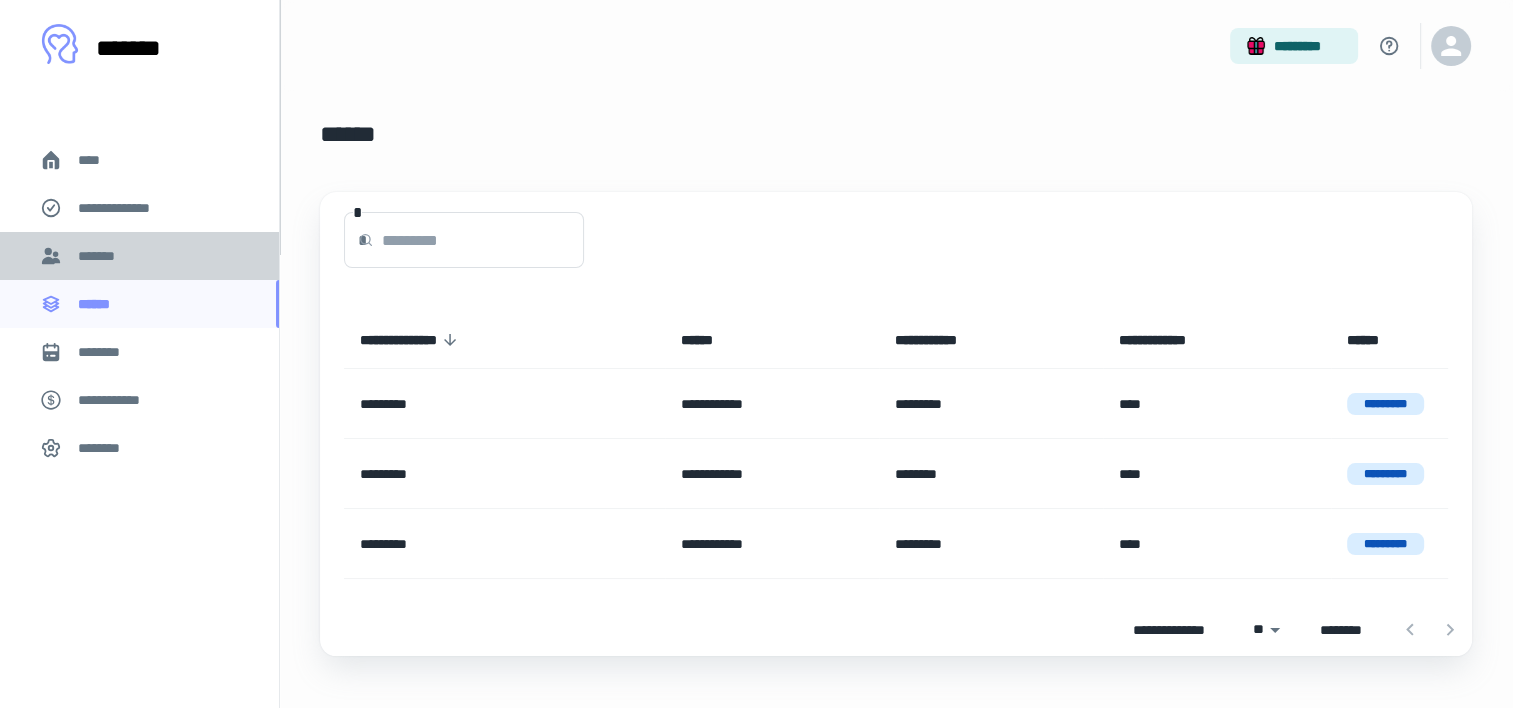 click on "*******" at bounding box center [101, 256] 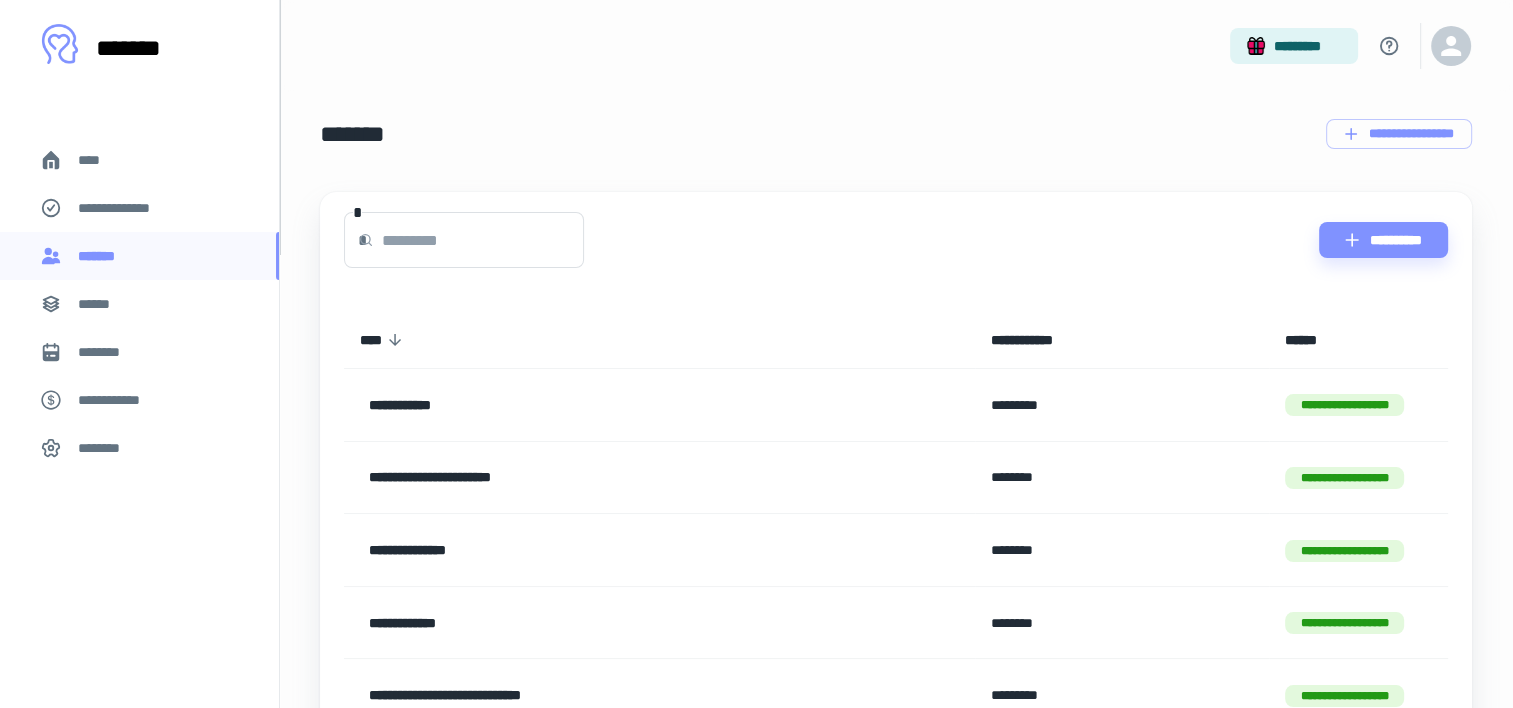 click on "**********" at bounding box center [127, 208] 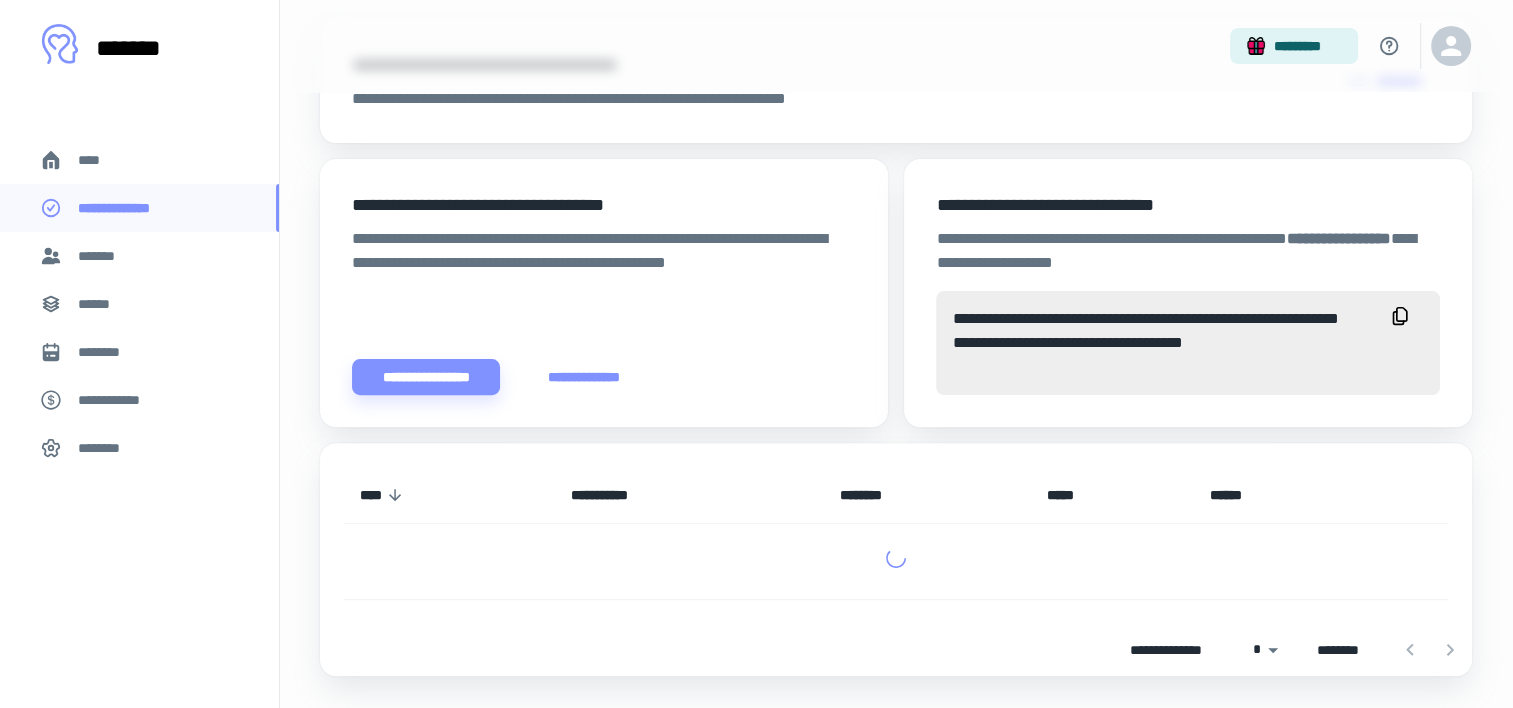 scroll, scrollTop: 628, scrollLeft: 0, axis: vertical 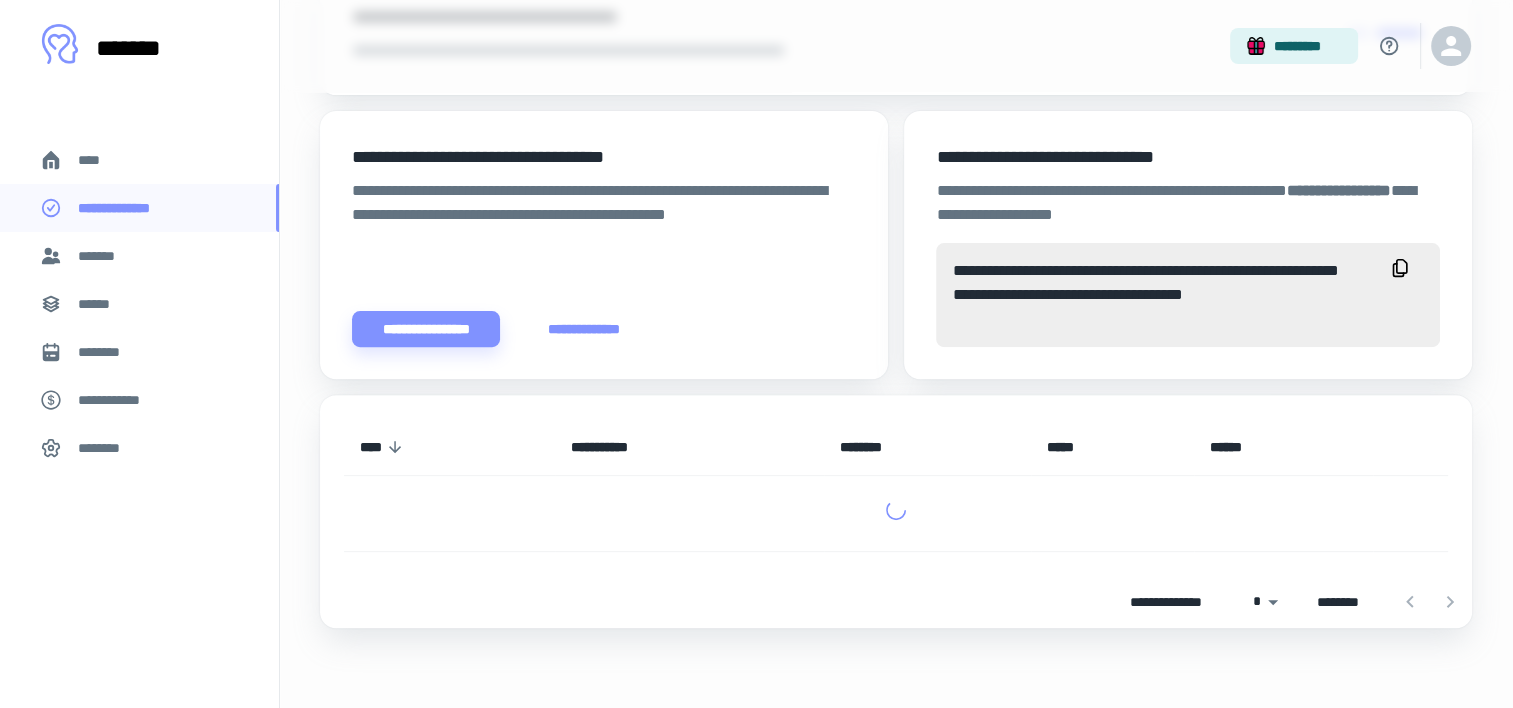 click on "****" at bounding box center [139, 160] 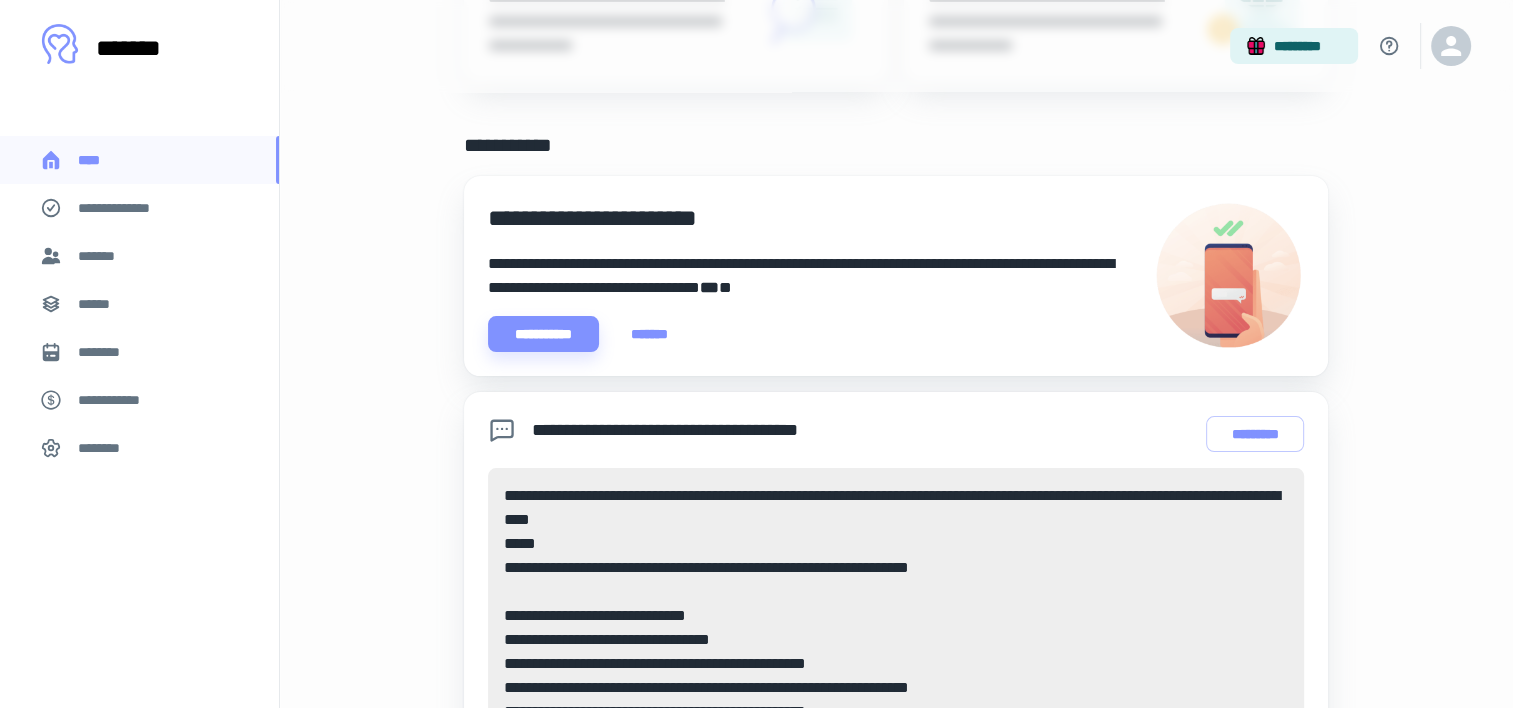 scroll, scrollTop: 0, scrollLeft: 0, axis: both 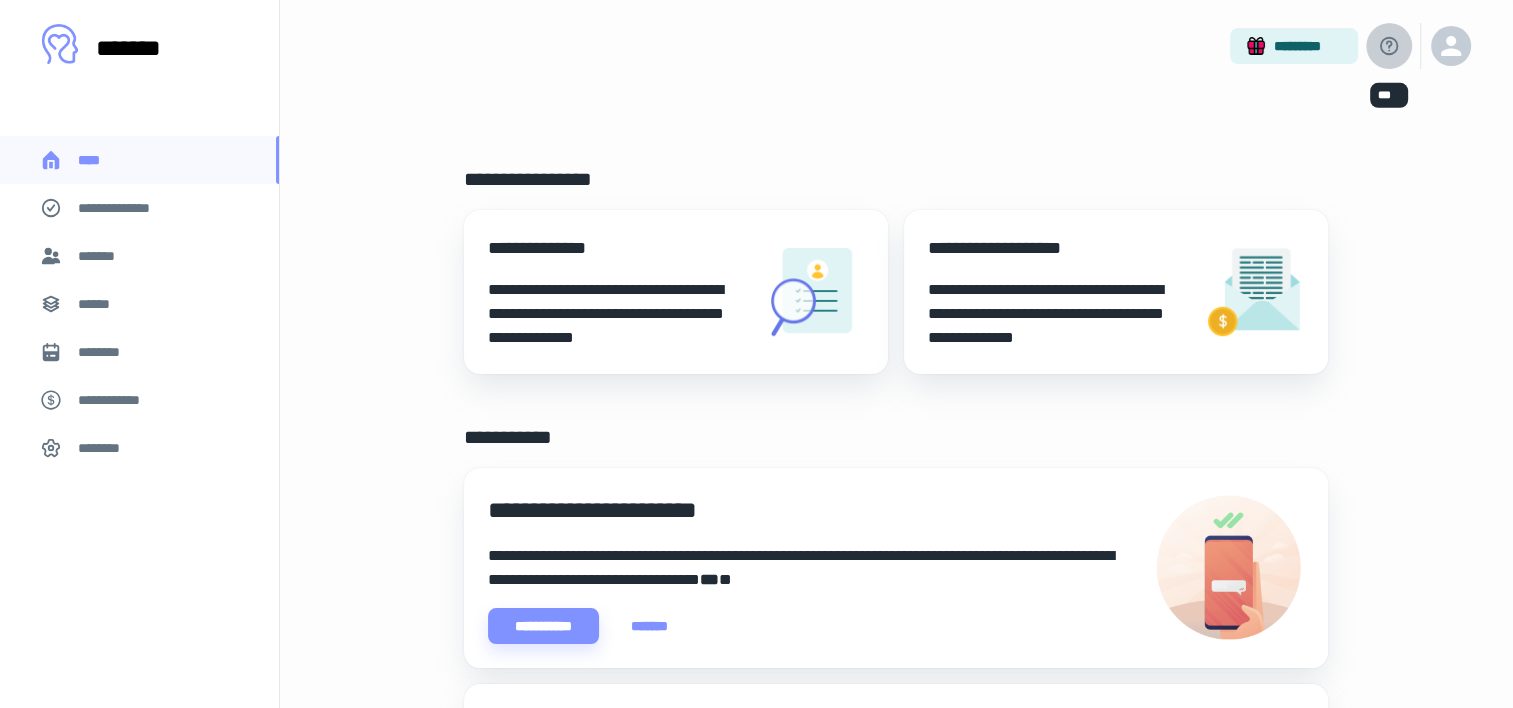 click 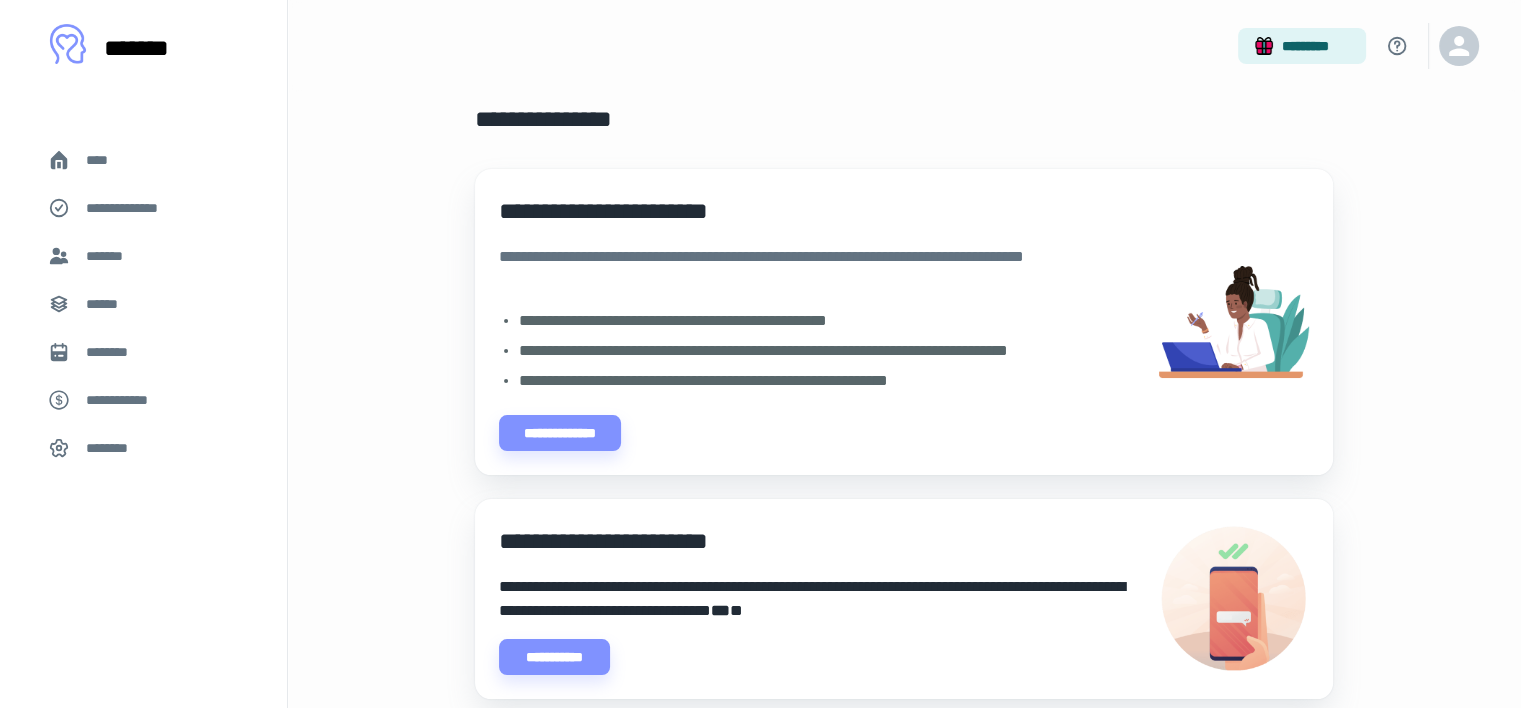 scroll, scrollTop: 10, scrollLeft: 0, axis: vertical 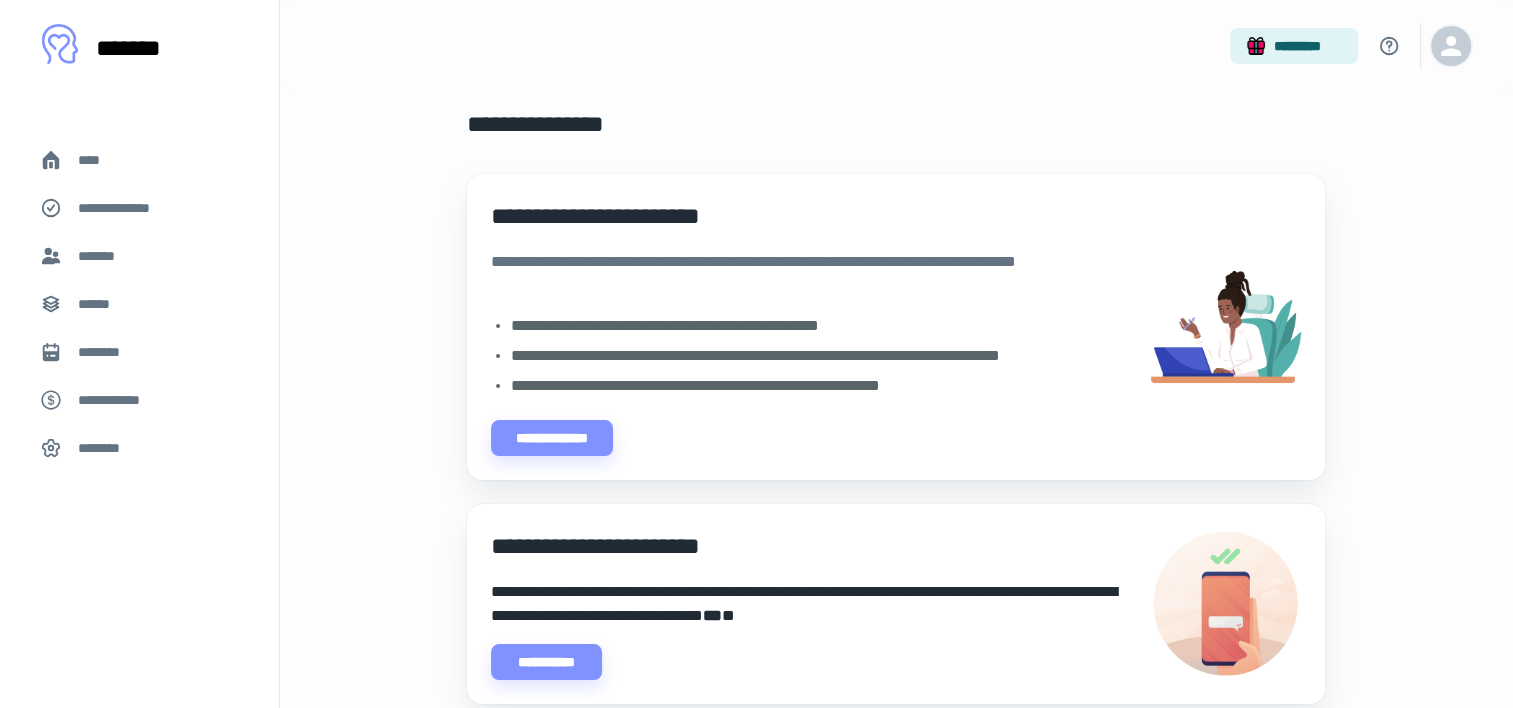 click 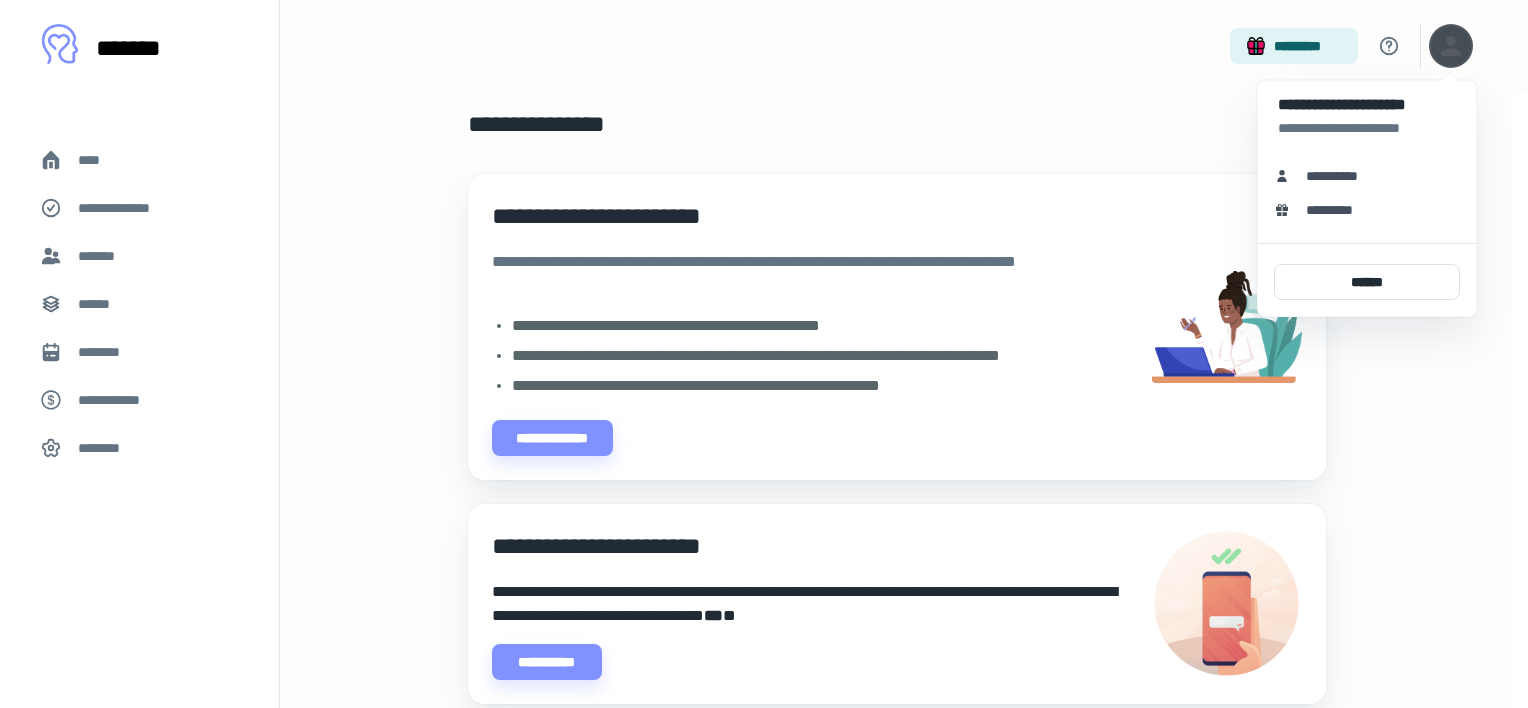 click at bounding box center [764, 354] 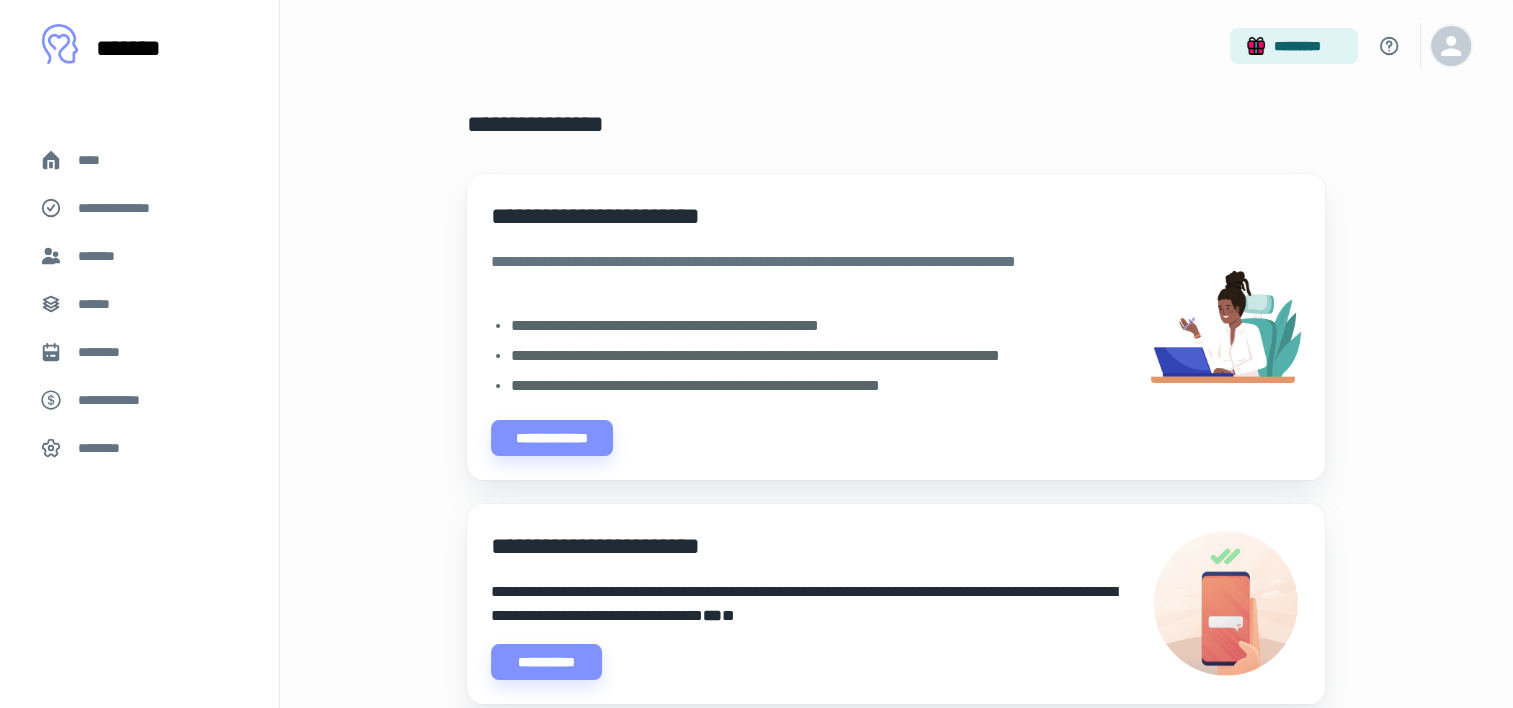 click 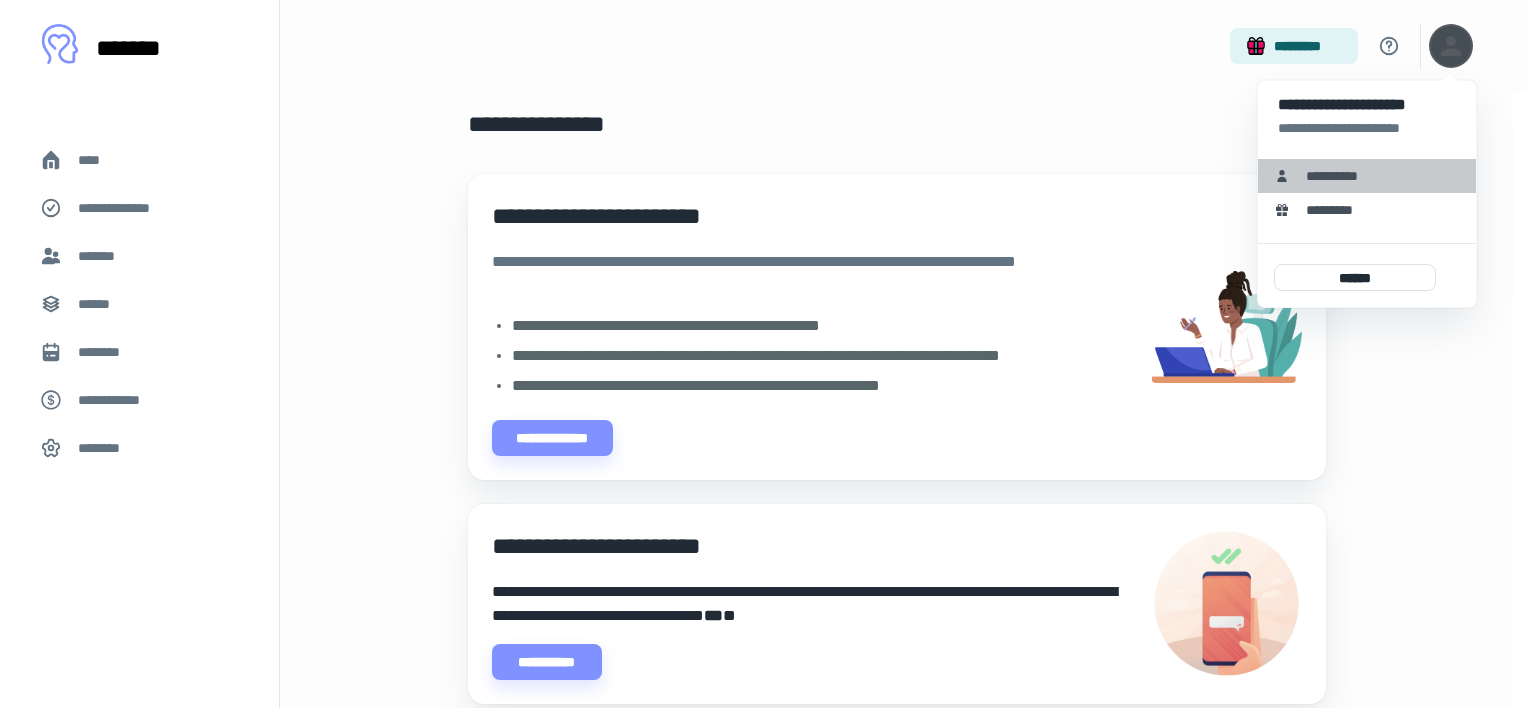 click on "**********" at bounding box center (1367, 176) 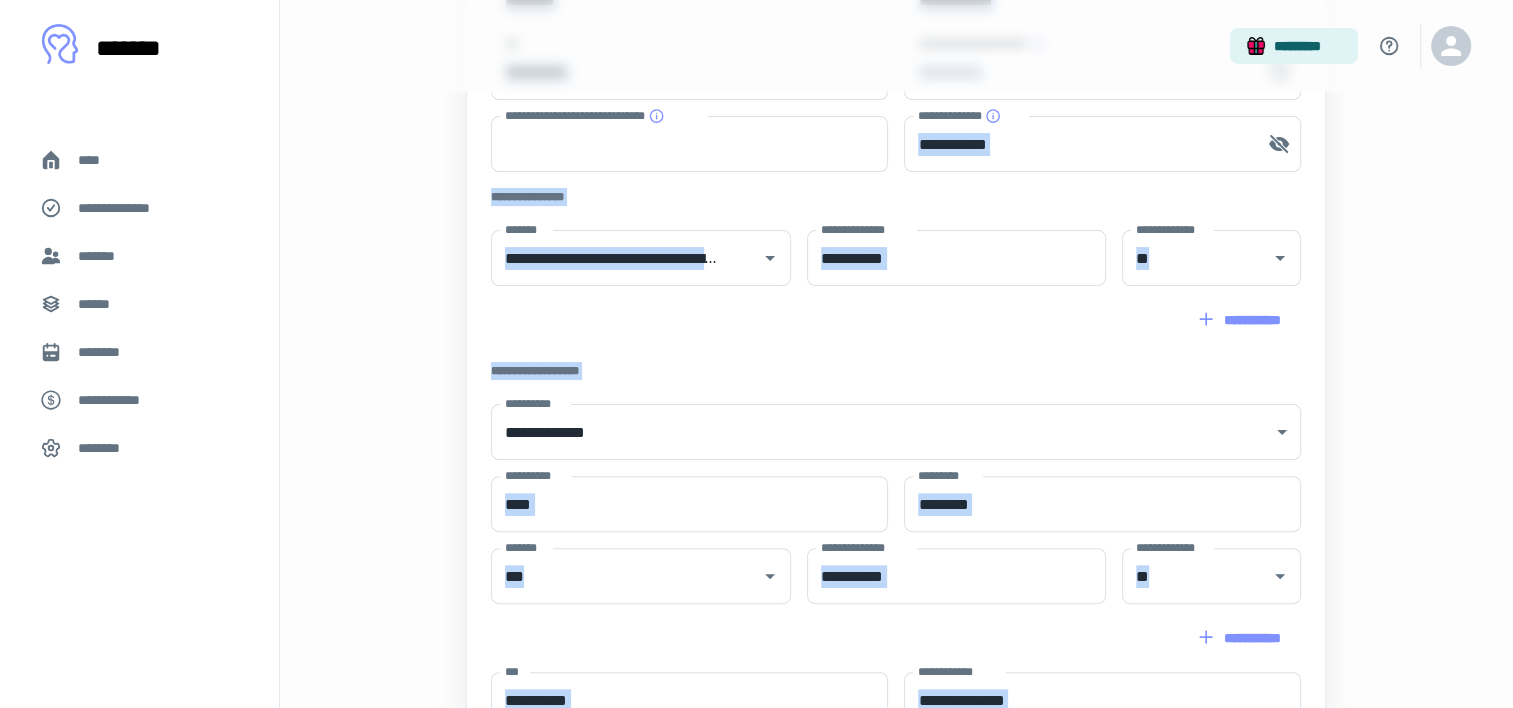 scroll, scrollTop: 535, scrollLeft: 0, axis: vertical 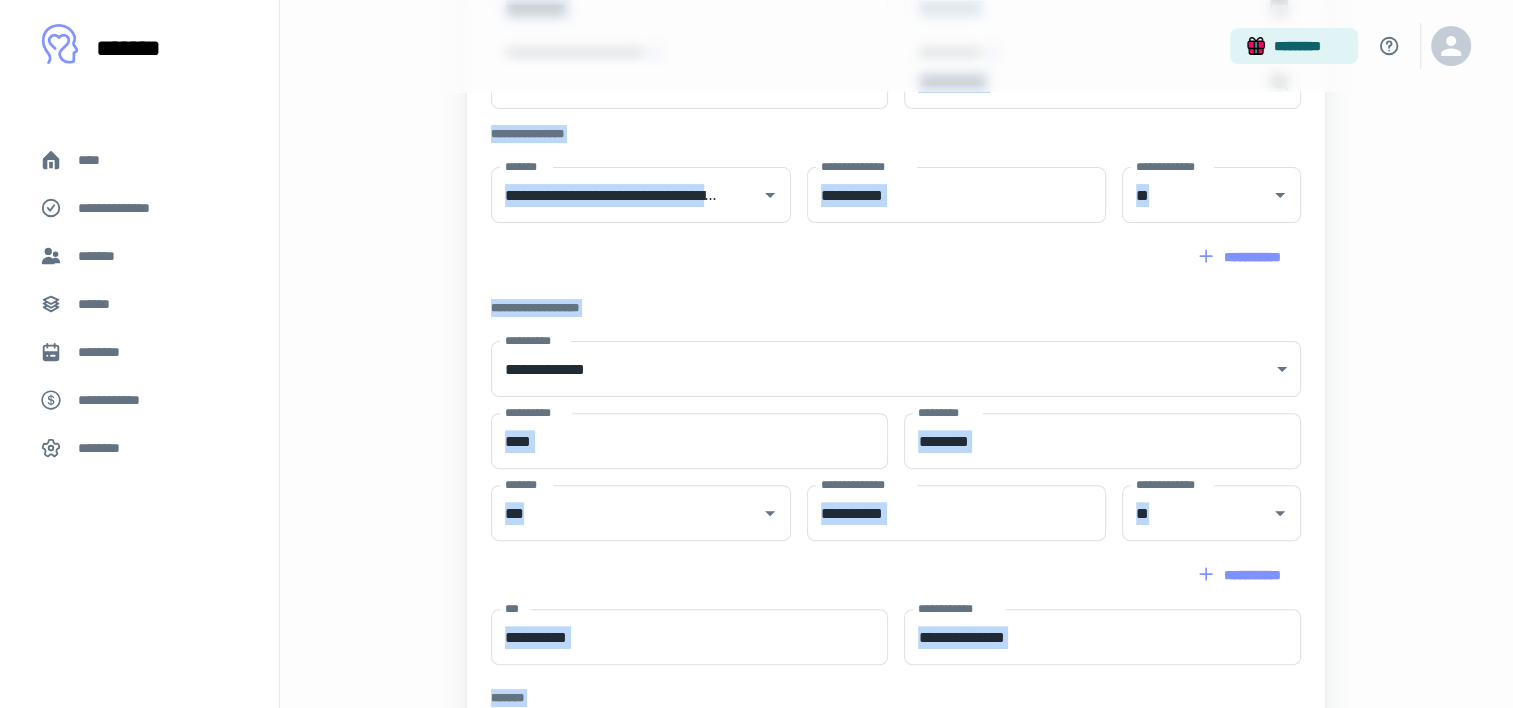 click on "[STREET] [CITY] [STATE] [POSTAL_CODE] [COUNTRY] [ADDRESS_LINE_2] [ADDRESS_LINE_3] [ADDRESS_LINE_4] [ADDRESS_LINE_5] [ADDRESS_LINE_6] [ADDRESS_LINE_7] [ADDRESS_LINE_8] [ADDRESS_LINE_9] [ADDRESS_LINE_10] [ADDRESS_LINE_11] [ADDRESS_LINE_12] [ADDRESS_LINE_13] [ADDRESS_LINE_14] [ADDRESS_LINE_15] [ADDRESS_LINE_16] [ADDRESS_LINE_17] [ADDRESS_LINE_18] [ADDRESS_LINE_19] [ADDRESS_LINE_20] [ADDRESS_LINE_21] [ADDRESS_LINE_22] [ADDRESS_LINE_23] [ADDRESS_LINE_24] [ADDRESS_LINE_25] [ADDRESS_LINE_26] [ADDRESS_LINE_27] [ADDRESS_LINE_28] [ADDRESS_LINE_29] [ADDRESS_LINE_30] [ADDRESS_LINE_31] [ADDRESS_LINE_32] [ADDRESS_LINE_33] [ADDRESS_LINE_34] [ADDRESS_LINE_35] [ADDRESS_LINE_36] [ADDRESS_LINE_37] [ADDRESS_LINE_38] [ADDRESS_LINE_39] [ADDRESS_LINE_40] [ADDRESS_LINE_41] [ADDRESS_LINE_42] [ADDRESS_LINE_43] [ADDRESS_LINE_44] [ADDRESS_LINE_45] [ADDRESS_LINE_46] [ADDRESS_LINE_47] [ADDRESS_LINE_48] [ADDRESS_LINE_49] [ADDRESS_LINE_50] [ADDRESS_LINE_51] [ADDRESS_LINE_52] [ADDRESS_LINE_53] [ADDRESS_LINE_54] [ADDRESS_LINE_55] [ADDRESS_LINE_56] [ADDRESS_LINE_57] [ADDRESS_LINE_58] [ADDRESS_LINE_59] [ADDRESS_LINE_60] [ADDRESS_LINE_61] [ADDRESS_LINE_62] [ADDRESS_LINE_63] [ADDRESS_LINE_64] [ADDRESS_LINE_65] [ADDRESS_LINE_66] [ADDRESS_LINE_67] [ADDRESS_LINE_68] [ADDRESS_LINE_69] [ADDRESS_LINE_70] [ADDRESS_LINE_71] [ADDRESS_LINE_72] [ADDRESS_LINE_73] [ADDRESS_LINE_74] [ADDRESS_LINE_75] [ADDRESS_LINE_76] [ADDRESS_LINE_77] [ADDRESS_LINE_78] [ADDRESS_LINE_79] [ADDRESS_LINE_80] [ADDRESS_LINE_81] [ADDRESS_LINE_82] [ADDRESS_LINE_83] [ADDRESS_LINE_84] [ADDRESS_LINE_85] [ADDRESS_LINE_86] [ADDRESS_LINE_87] [ADDRESS_LINE_88] [ADDRESS_LINE_89] [ADDRESS_LINE_90] [ADDRESS_LINE_91] [ADDRESS_LINE_92] [ADDRESS_LINE_93] [ADDRESS_LINE_94] [ADDRESS_LINE_95] [ADDRESS_LINE_96] [ADDRESS_LINE_97] [ADDRESS_LINE_98] [ADDRESS_LINE_99] [ADDRESS_LINE_100] [ADDRESS_LINE_101] [ADDRESS_LINE_102] [ADDRESS_LINE_103] [ADDRESS_LINE_104] [ADDRESS_LINE_105] [ADDRESS_LINE_106] [ADDRESS_LINE_107] [ADDRESS_LINE_108] [ADDRESS_LINE_109] [ADDRESS_LINE_110] [ADDRESS_LINE_111] [ADDRESS_LINE_112] [ADDRESS_LINE_113] [ADDRESS_LINE_114] [ADDRESS_LINE_115] [ADDRESS_LINE_116] [ADDRESS_LINE_117] [ADDRESS_LINE_118] [ADDRESS_LINE_119] [ADDRESS_LINE_120] [ADDRESS_LINE_121] [ADDRESS_LINE_122] [ADDRESS_LINE_123] [ADDRESS_LINE_124] [ADDRESS_LINE_125] [ADDRESS_LINE_126] [ADDRESS_LINE_127] [ADDRESS_LINE_128] [ADDRESS_LINE_129] [ADDRESS_LINE_130] [ADDRESS_LINE_131] [ADDRESS_LINE_132] [ADDRESS_LINE_133] [ADDRESS_LINE_134] [ADDRESS_LINE_135] [ADDRESS_LINE_136] [ADDRESS_LINE_137] [ADDRESS_LINE_138] [ADDRESS_LINE_139] [ADDRESS_LINE_140] [ADDRESS_LINE_141] [ADDRESS_LINE_142] [ADDRESS_LINE_143] [ADDRESS_LINE_144] [ADDRESS_LINE_145] [ADDRESS_LINE_146] [ADDRESS_LINE_147] [ADDRESS_LINE_148] [ADDRESS_LINE_149] [ADDRESS_LINE_150] [ADDRESS_LINE_151] [ADDRESS_LINE_152] [ADDRESS_LINE_153] [ADDRESS_LINE_154] [ADDRESS_LINE_155] [ADDRESS_LINE_156] [ADDRESS_LINE_157] [ADDRESS_LINE_158] [ADDRESS_LINE_159] [ADDRESS_LINE_160] [ADDRESS_LINE_161] [ADDRESS_LINE_162] [ADDRESS_LINE_163] [ADDRESS_LINE_164] [ADDRESS_LINE_165] [ADDRESS_LINE_166] [ADDRESS_LINE_167] [ADDRESS_LINE_168] [ADDRESS_LINE_169] [ADDRESS_LINE_170] [ADDRESS_LINE_171] [ADDRESS_LINE_172] [ADDRESS_LINE_173] [ADDRESS_LINE_174] [ADDRESS_LINE_175] [ADDRESS_LINE_176] [ADDRESS_LINE_177] [ADDRESS_LINE_178] [ADDRESS_LINE_179] [ADDRESS_LINE_180] [ADDRESS_LINE_181] [ADDRESS_LINE_182] [ADDRESS_LINE_183] [ADDRESS_LINE_184] [ADDRESS_LINE_185] [ADDRESS_LINE_186] [ADDRESS_LINE_187] [ADDRESS_LINE_188] [ADDRESS_LINE_189] [ADDRESS_LINE_190] [ADDRESS_LINE_191] [ADDRESS_LINE_192] [ADDRESS_LINE_193] [ADDRESS_LINE_194] [ADDRESS_LINE_195] [ADDRESS_LINE_196] [ADDRESS_LINE_197] [ADDRESS_LINE_198] [ADDRESS_LINE_199] [ADDRESS_LINE_200] [ADDRESS_LINE_201] [ADDRESS_LINE_202] [ADDRESS_LINE_203] [ADDRESS_LINE_204] [ADDRESS_LINE_205] [ADDRESS_LINE_206] [ADDRESS_LINE_207] [ADDRESS_LINE_208] [ADDRESS_LINE_209] [ADDRESS_LINE_210] [ADDRESS_LINE_211] [ADDRESS_LINE_212] [ADDRESS_LINE_213] [ADDRESS_LINE_214] [ADDRESS_LINE_215] [ADDRESS_LINE_216] [ADDRESS_LINE_217] [ADDRESS_LINE_218] [ADDRESS_LINE_219] [ADDRESS_LINE_220] [ADDRESS_LINE_221] [ADDRESS_LINE_222] [ADDRESS_LINE_223] [ADDRESS_LINE_224] [ADDRESS_LINE_225] [ADDRESS_LINE_226] [ADDRESS_LINE_227] [ADDRESS_LINE_228] [ADDRESS_LINE_229] [ADDRESS_LINE_230] [ADDRESS_LINE_231] [ADDRESS_LINE_232] [ADDRESS_LINE_233] [ADDRESS_LINE_234] [ADDRESS_LINE_235] [ADDRESS_LINE_236] [ADDRESS_LINE_237] [ADDRESS_LINE_238] [ADDRESS_LINE_239] [ADDRESS_LINE_240] [ADDRESS_LINE_241] [ADDRESS_LINE_242] [ADDRESS_LINE_243] [ADDRESS_LINE_244] [ADDRESS_LINE_245] [ADDRESS_LINE_246] [ADDRESS_LINE_247] [ADDRESS_LINE_248] [ADDRESS_LINE_249] [ADDRESS_LINE_250] [ADDRESS_LINE_251] [ADDRESS_LINE_252] [ADDRESS_LINE_253] [ADDRESS_LINE_254] [ADDRESS_LINE_255] [ADDRESS_LINE_256] [ADDRESS_LINE_257] [ADDRESS_LINE_258] [ADDRESS_LINE_259] [ADDRESS_LINE_260] [ADDRESS_LINE_261] [ADDRESS_LINE_262] [ADDRESS_LINE_263] [ADDRESS_LINE_264] [ADDRESS_LINE_265] [ADDRESS_LINE_266] [ADDRESS_LINE_267] [ADDRESS_LINE_268] [ADDRESS_LINE_269] [ADDRESS_LINE_270] [ADDRESS_LINE_271] [ADDRESS_LINE_272] [ADDRESS_LINE_273] [ADDRESS_LINE_274] [ADDRESS_LINE_275] [ADDRESS_LINE_276] [ADDRESS_LINE_277] [ADDRESS_LINE_278] [ADDRESS_LINE_279] [ADDRESS_LINE_280] [ADDRESS_LINE_281] [ADDRESS_LINE_282] [ADDRESS_LINE_283] [ADDRESS_LINE_284] [ADDRESS_LINE_285] [ADDRESS_LINE_286] [ADDRESS_LINE_287] [ADDRESS_LINE_288] [ADDRESS_LINE_289] [ADDRESS_LINE_290] [ADDRESS_LINE_291] [ADDRESS_LINE_292] [ADDRESS_LINE_293] [ADDRESS_LINE_294] [ADDRESS_LINE_295] [ADDRESS_LINE_296] [ADDRESS_LINE_297] [ADDRESS_LINE_298] [ADDRESS_LINE_299] [ADDRESS_LINE_300] [ADDRESS_LINE_301] [ADDRESS_LINE_302] [ADDRESS_LINE_303] [ADDRESS_LINE_304] [ADDRESS_LINE_305] [ADDRESS_LINE_306] [ADDRESS_LINE_307] [ADDRESS_LINE_308] [ADDRESS_LINE_309] [ADDRESS_LINE_310] [ADDRESS_LINE_311] [ADDRESS_LINE_312] [ADDRESS_LINE_313] [ADDRESS_LINE_314] [ADDRESS_LINE_315] [ADDRESS_LINE_316] [ADDRESS_LINE_317] [ADDRESS_LINE_318] [ADDRESS_LINE_319] [ADDRESS_LINE_320] [ADDRESS_LINE_321] [ADDRESS_LINE_322] [ADDRESS_LINE_323] [ADDRESS_LINE_324] [ADDRESS_LINE_325] [ADDRESS_LINE_326] [ADDRESS_LINE_327] [ADDRESS_LINE_328] [ADDRESS_LINE_329] [ADDRESS_LINE_330] [ADDRESS_LINE_331] [ADDRESS_LINE_332] [ADDRESS_LINE_333] [ADDRESS_LINE_334] [ADDRESS_LINE_335] [ADDRESS_LINE_336] [ADDRESS_LINE_337] [ADDRESS_LINE_338] [ADDRESS_LINE_339] [ADDRESS_LINE_340] [ADDRESS_LINE_341] [ADDRESS_LINE_342] [ADDRESS_LINE_343] [ADDRESS_LINE_344] [ADDRESS_LINE_345] [ADDRESS_LINE_346] [ADDRESS_LINE_347] [ADDRESS_LINE_348] [ADDRESS_LINE_349] [ADDRESS_LINE_350] [ADDRESS_LINE_351] [ADDRESS_LINE_352] [ADDRESS_LINE_353] [ADDRESS_LINE_354] [ADDRESS_LINE_355] [ADDRESS_LINE_356] [ADDRESS_LINE_357] [ADDRESS_LINE_358] [ADDRESS_LINE_359] [ADDRESS_LINE_360] [ADDRESS_LINE_361] [ADDRESS_LINE_362] [ADDRESS_LINE_363] [ADDRESS_LINE_364] [ADDRESS_LINE_365] [ADDRESS_LINE_366] [ADDRESS_LINE_367] [ADDRESS_LINE_368] [ADDRESS_LINE_369] [ADDRESS_LINE_370] [ADDRESS_LINE_371] [ADDRESS_LINE_372] [ADDRESS_LINE_373] [ADDRESS_LINE_374] [ADDRESS_LINE_375] [ADDRESS_LINE_376] [ADDRESS_LINE_377] [ADDRESS_LINE_378] [ADDRESS_LINE_379] [ADDRESS_LINE_380] [ADDRESS_LINE_381] [ADDRESS_LINE_382] [ADDRESS_LINE_383] [ADDRESS_LINE_384] [ADDRESS_LINE_385] [ADDRESS_LINE_386] [ADDRESS_LINE_387] [ADDRESS_LINE_388] [ADDRESS_LINE_389] [ADDRESS_LINE_390] [ADDRESS_LINE_391] [ADDRESS_LINE_392] [ADDRESS_LINE_393] [ADDRESS_LINE_394] [ADDRESS_LINE_395] [ADDRESS_LINE_396] [ADDRESS_LINE_397] [ADDRESS_LINE_398] [ADDRESS_LINE_399] [ADDRESS_LINE_400] [ADDRESS_LINE_401] [ADDRESS_LINE_402] [ADDRESS_LINE_403] [ADDRESS_LINE_404] [ADDRESS_LINE_405] [ADDRESS_LINE_406] [ADDRESS_LINE_407] [ADDRESS_LINE_408] [ADDRESS_LINE_409] [ADDRESS_LINE_410] [ADDRESS_LINE_411] [ADDRESS_LINE_412] [ADDRESS_LINE_413] [ADDRESS_LINE_414] [ADDRESS_LINE_415] [ADDRESS_LINE_416] [ADDRESS_LINE_417] [ADDRESS_LINE_418] [ADDRESS_LINE_419] [ADDRESS_LINE_420] [ADDRESS_LINE_421] [ADDRESS_LINE_422] [ADDRESS_LINE_423] [ADDRESS_LINE_424] [ADDRESS_LINE_425] [ADDRESS_LINE_426] [ADDRESS_LINE_427] [ADDRESS_LINE_428] [ADDRESS_LINE_429] [ADDRESS_LINE_430] [ADDRESS_LINE_431] [ADDRESS_LINE_432] [ADDRESS_LINE_433] [ADDRESS_LINE_434] [ADDRESS_LINE_435] [ADDRESS_LINE_436] [ADDRESS_LINE_437] [ADDRESS_LINE_438] [ADDRESS_LINE_439] [ADDRESS_LINE_440] [ADDRESS_LINE_441] [ADDRESS_LINE_442] [ADDRESS_LINE_443] [ADDRESS_LINE_444] [ADDRESS_LINE_445] [ADDRESS_LINE_446] [ADDRESS_LINE_447] [ADDRESS_LINE_448] [ADDRESS_LINE_449] [ADDRESS_LINE_450] [ADDRESS_LINE_451] [ADDRESS_LINE_452] [ADDRESS_LINE_453] [ADDRESS_LINE_454] [ADDRESS_LINE_455] [ADDRESS_LINE_456] [ADDRESS_LINE_457] [ADDRESS_LINE_458] [ADDRESS_LINE_459] [ADDRESS_LINE_460] [ADDRESS_LINE_461] [ADDRESS_LINE_462] [ADDRESS_LINE_463] [ADDRESS_LINE_464] [ADDRESS_LINE_465] [ADDRESS_LINE_466] [ADDRESS_LINE_467] [ADDRESS_LINE_468] [ADDRESS_LINE_469] [ADDRESS_LINE_470] [ADDRESS_LINE_471] [ADDRESS_LINE_472] [ADDRESS_LINE_473] [ADDRESS_LINE_474] [ADDRESS_LINE_475] [ADDRESS_LINE_476] [ADDRESS_LINE_477] [ADDRESS_LINE_478] [ADDRESS_LINE_479] [ADDRESS_LINE_480] [ADDRESS_LINE_481] [ADDRESS_LINE_482] [ADDRESS_LINE_483] [ADDRESS_LINE_484] [ADDRESS_LINE_485] [ADDRESS_LINE_486] [ADDRESS_LINE_487] [ADDRESS_LINE_488] [ADDRESS_LINE_489] [ADDRESS_LINE_490] [ADDRESS_LINE_491] [ADDRESS_LINE_492] [ADDRESS_LINE_493] [ADDRESS_LINE_494] [ADDRESS_LINE_495] [ADDRESS_LINE_496] [ADDRESS_LINE_497] [ADDRESS_LINE_498] [ADDRESS_LINE_499] [ADDRESS_LINE_500]" at bounding box center (896, 332) 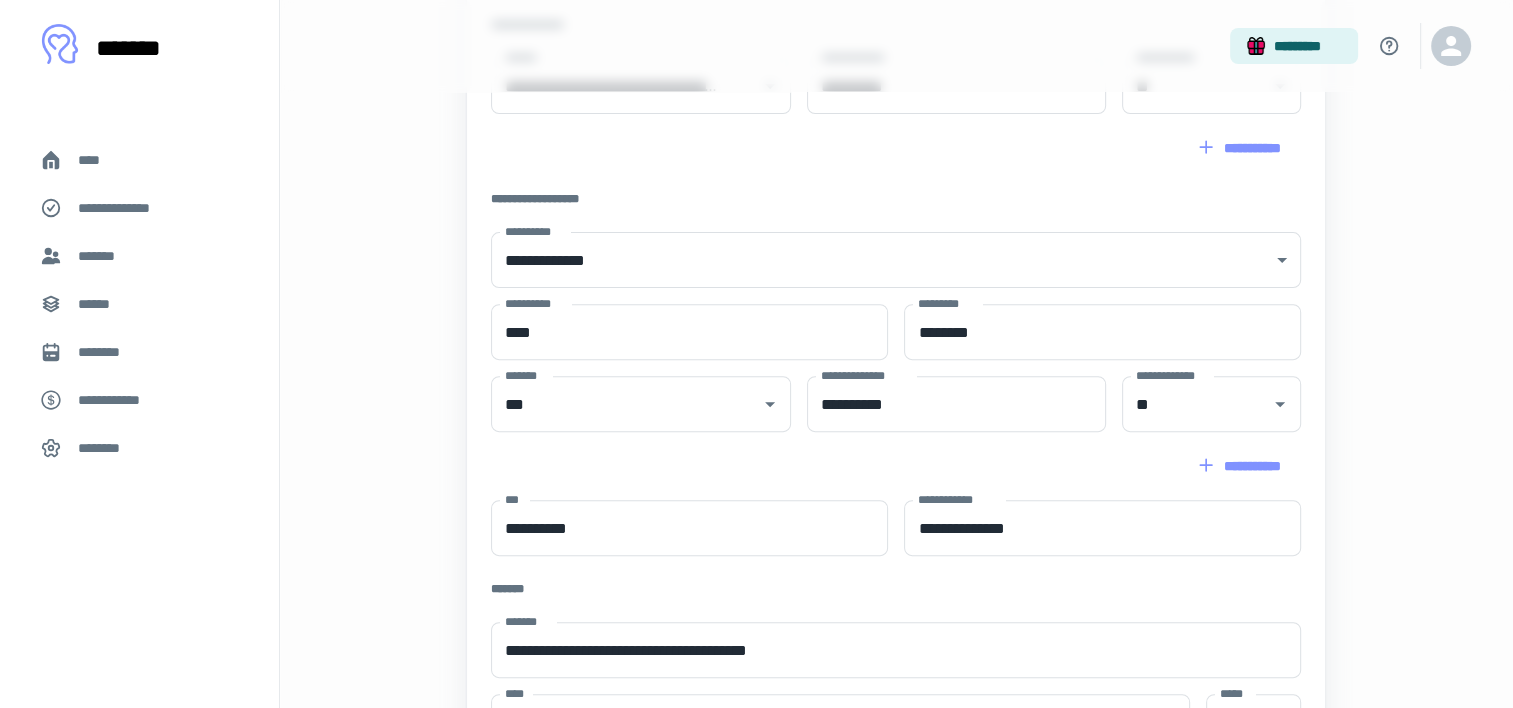 scroll, scrollTop: 922, scrollLeft: 0, axis: vertical 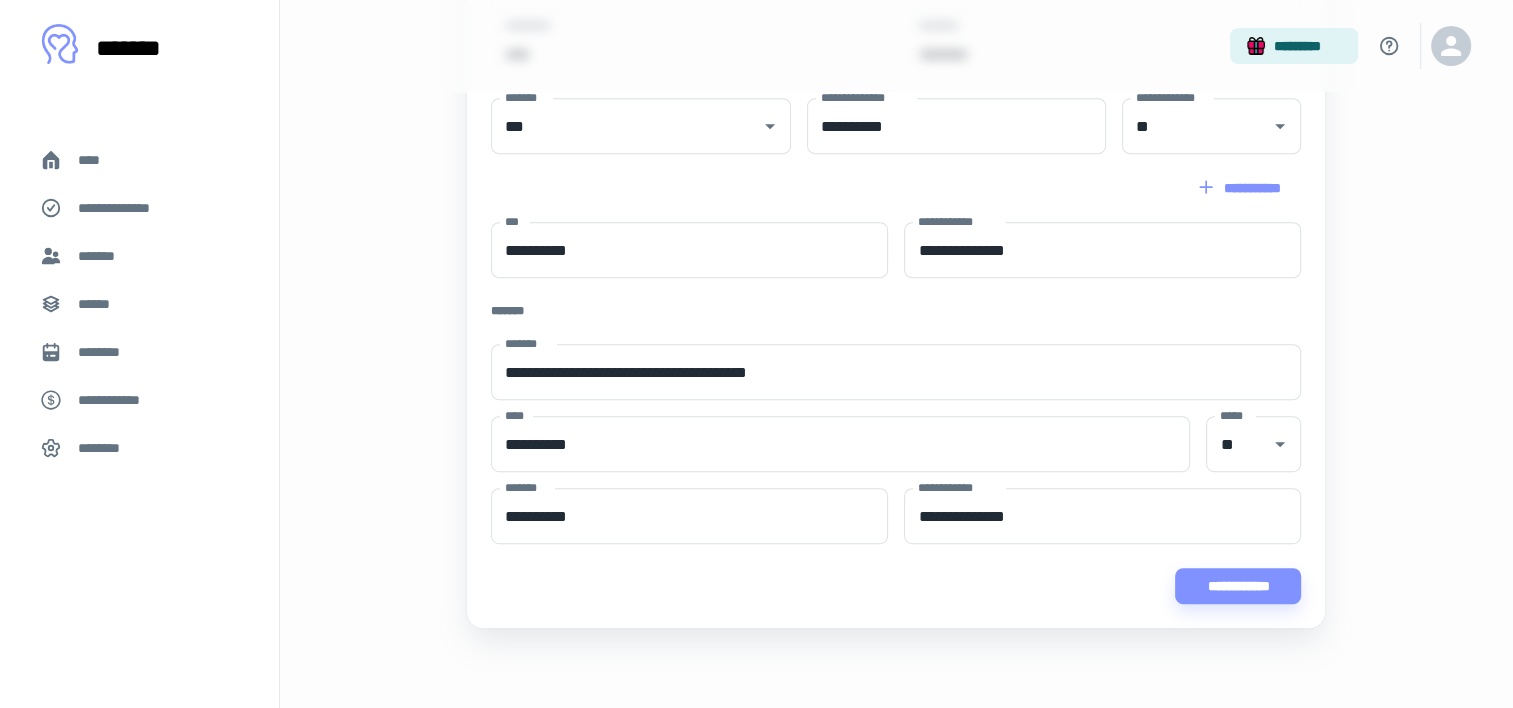 click on "**********" at bounding box center [139, 400] 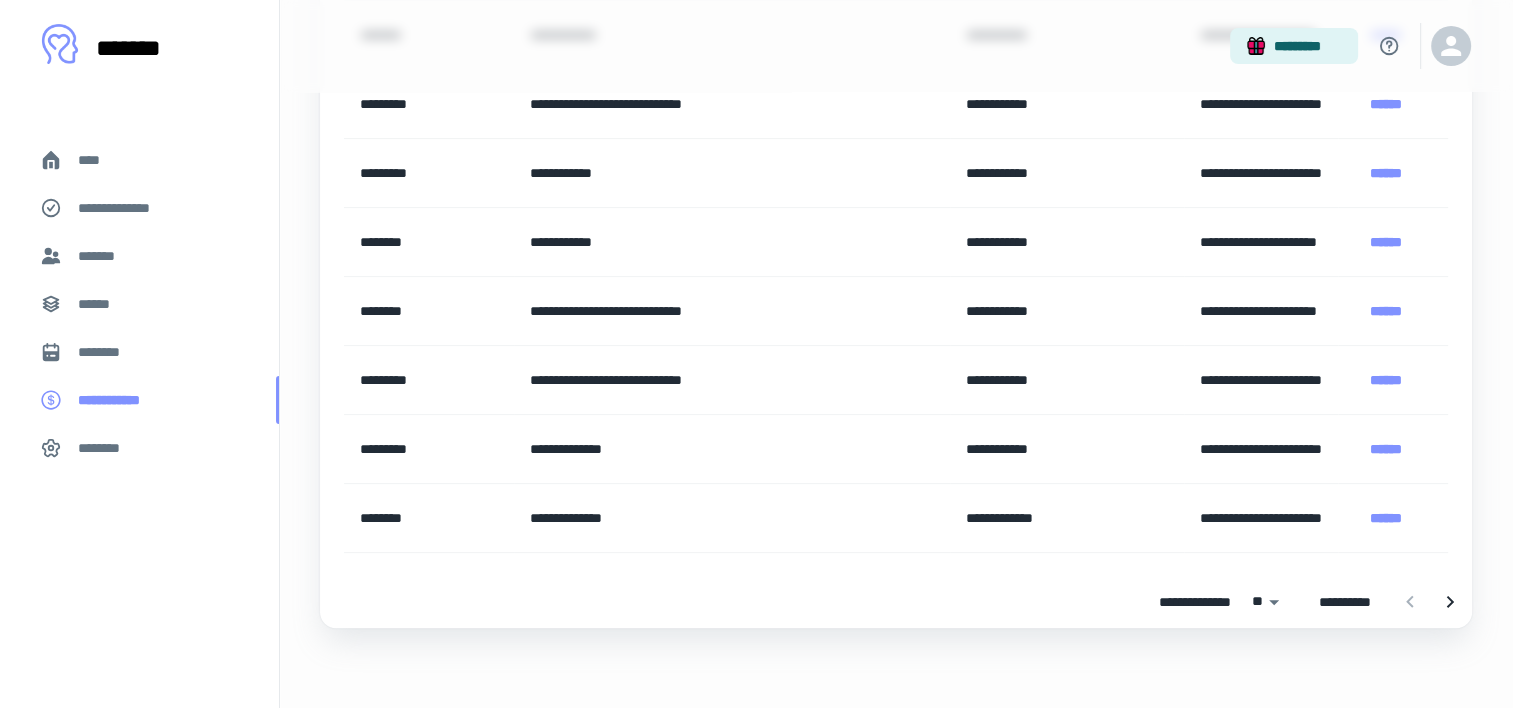 scroll, scrollTop: 0, scrollLeft: 0, axis: both 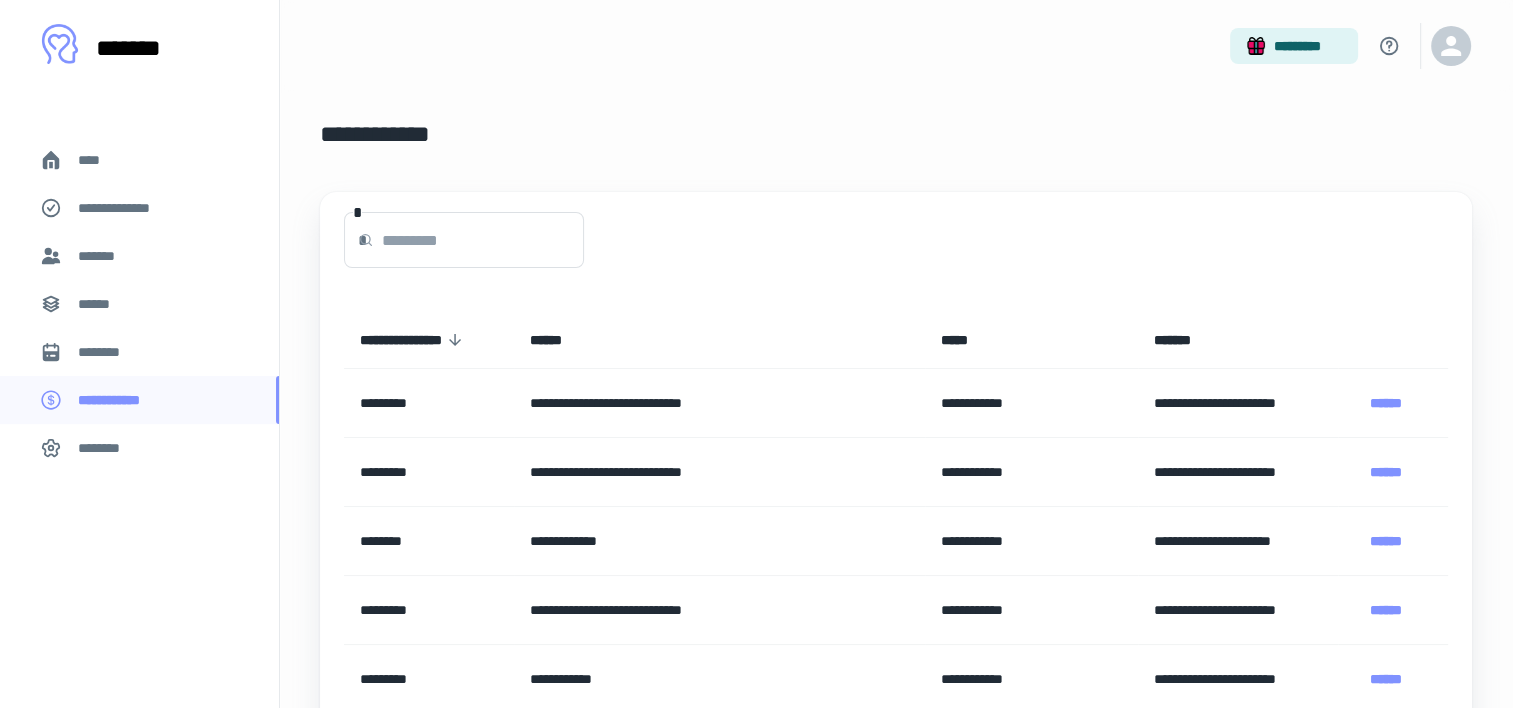 click on "********" at bounding box center (139, 448) 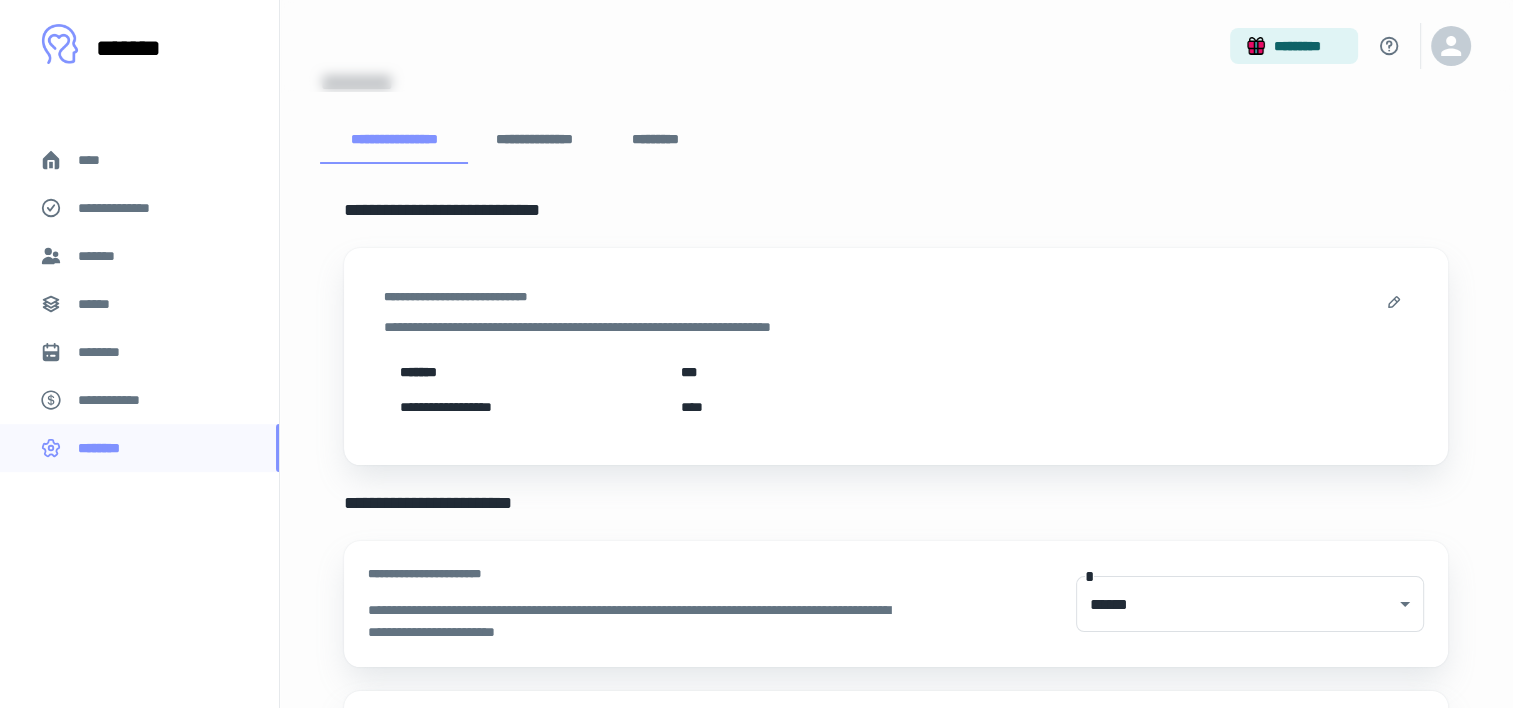 scroll, scrollTop: 25, scrollLeft: 0, axis: vertical 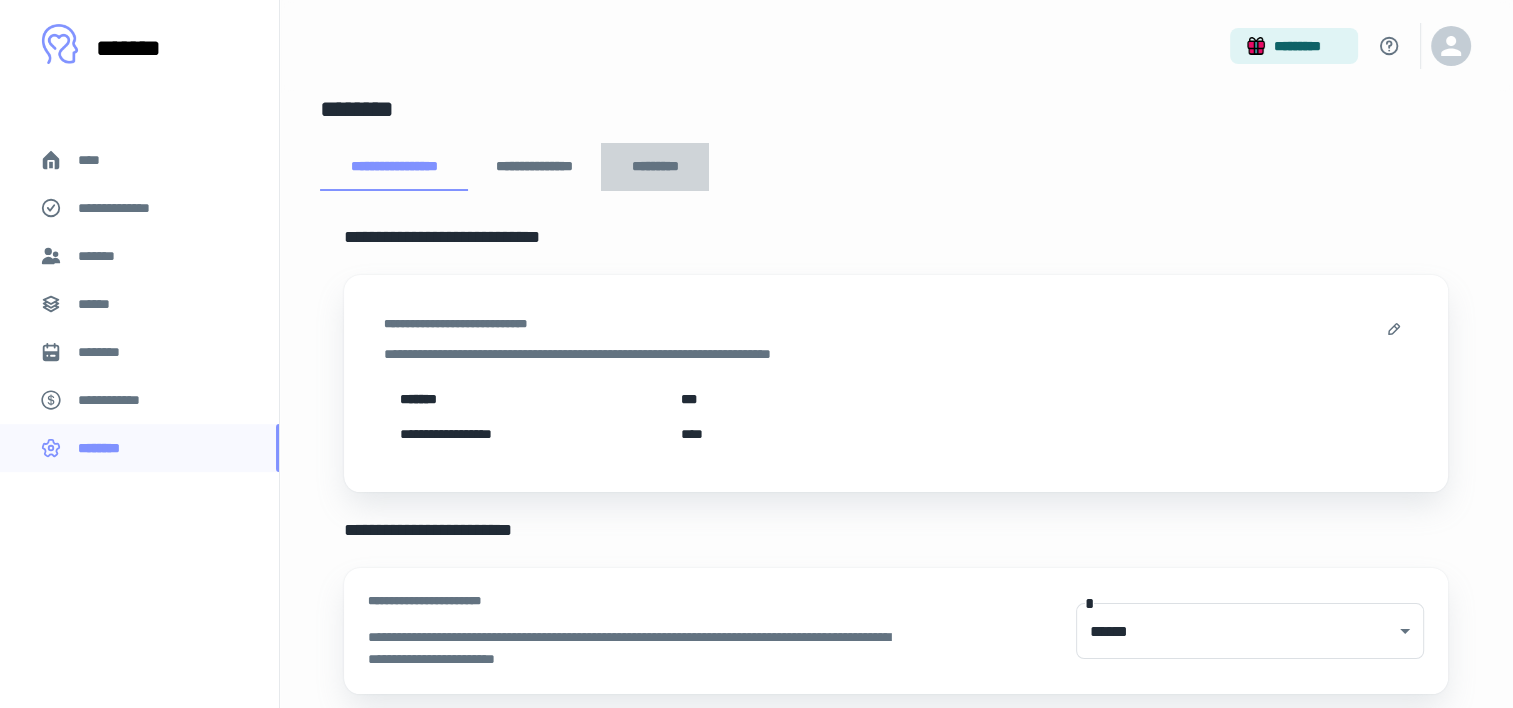 click on "*********" at bounding box center (655, 167) 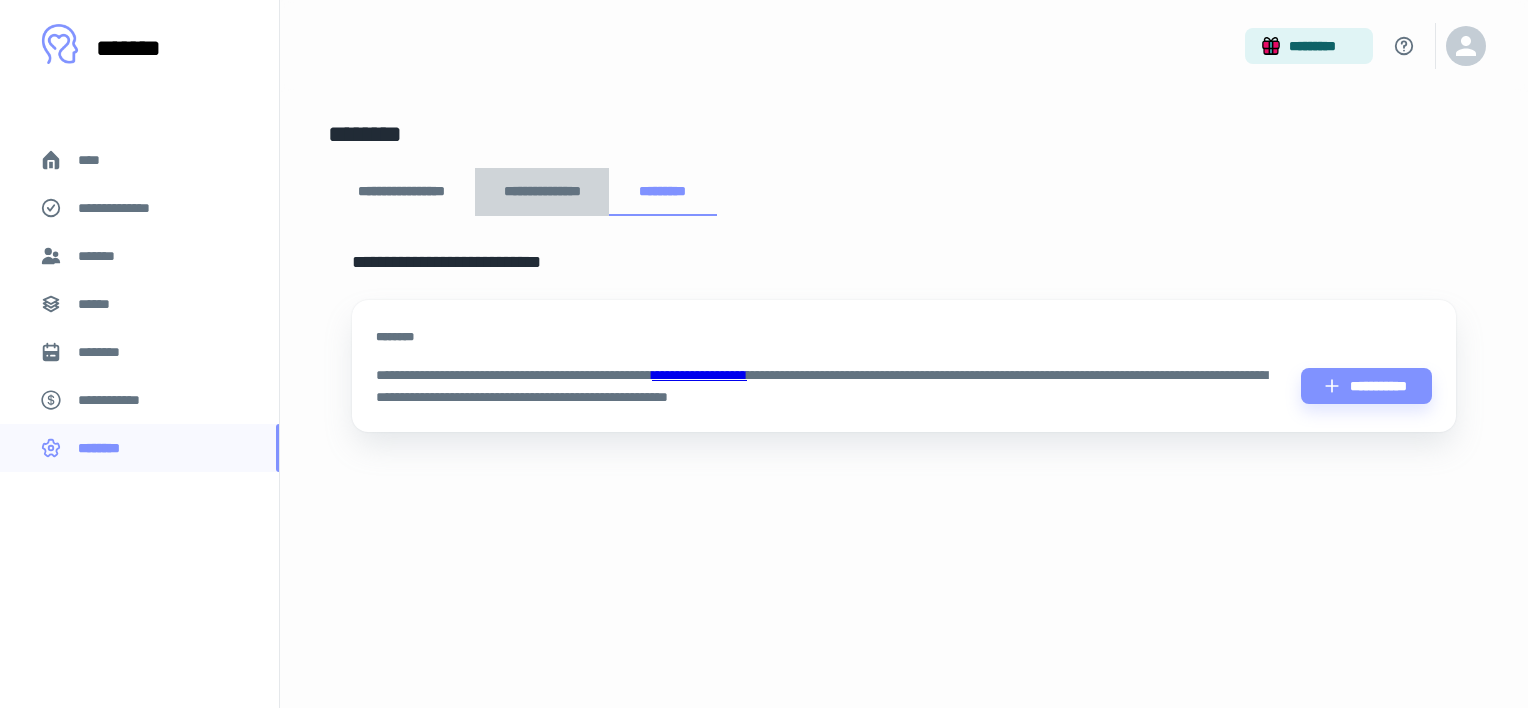 click on "**********" at bounding box center [542, 192] 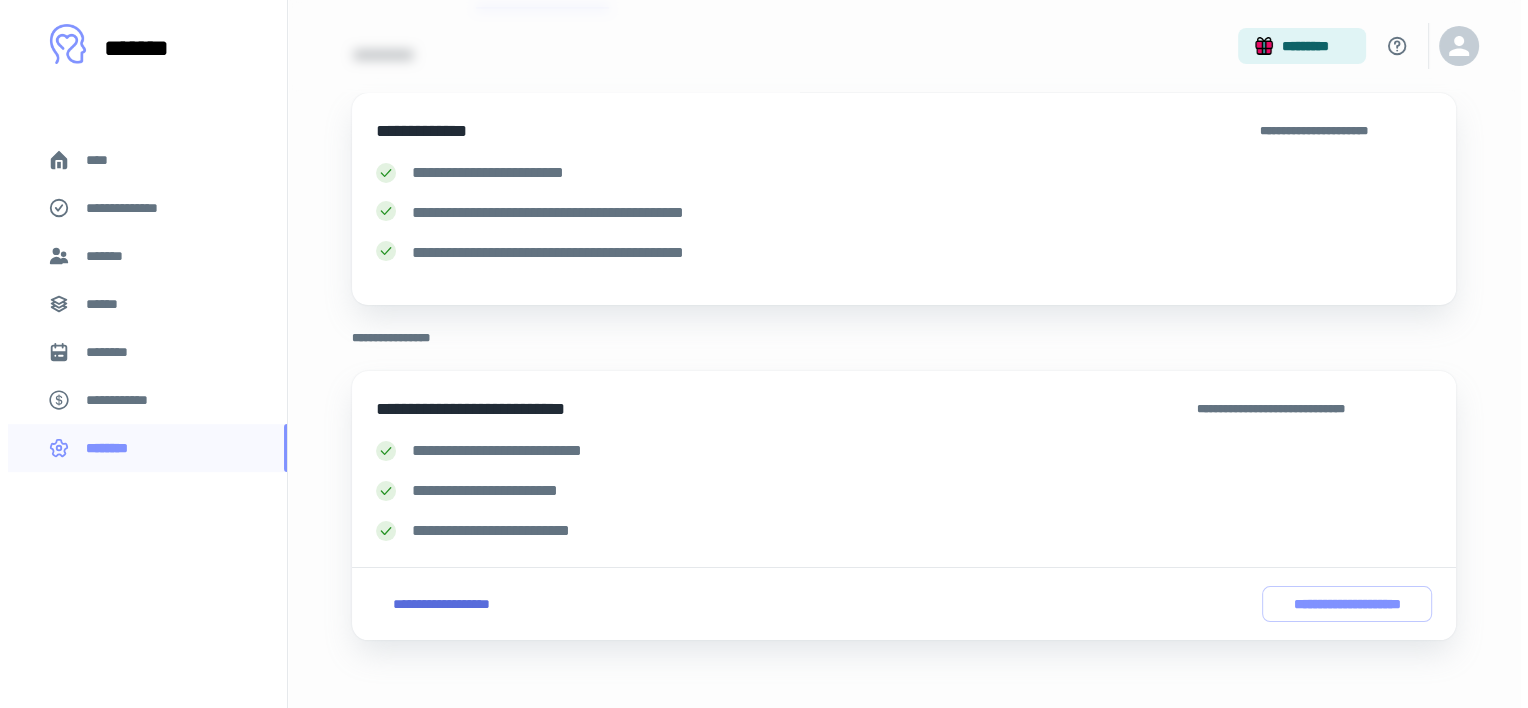 scroll, scrollTop: 219, scrollLeft: 0, axis: vertical 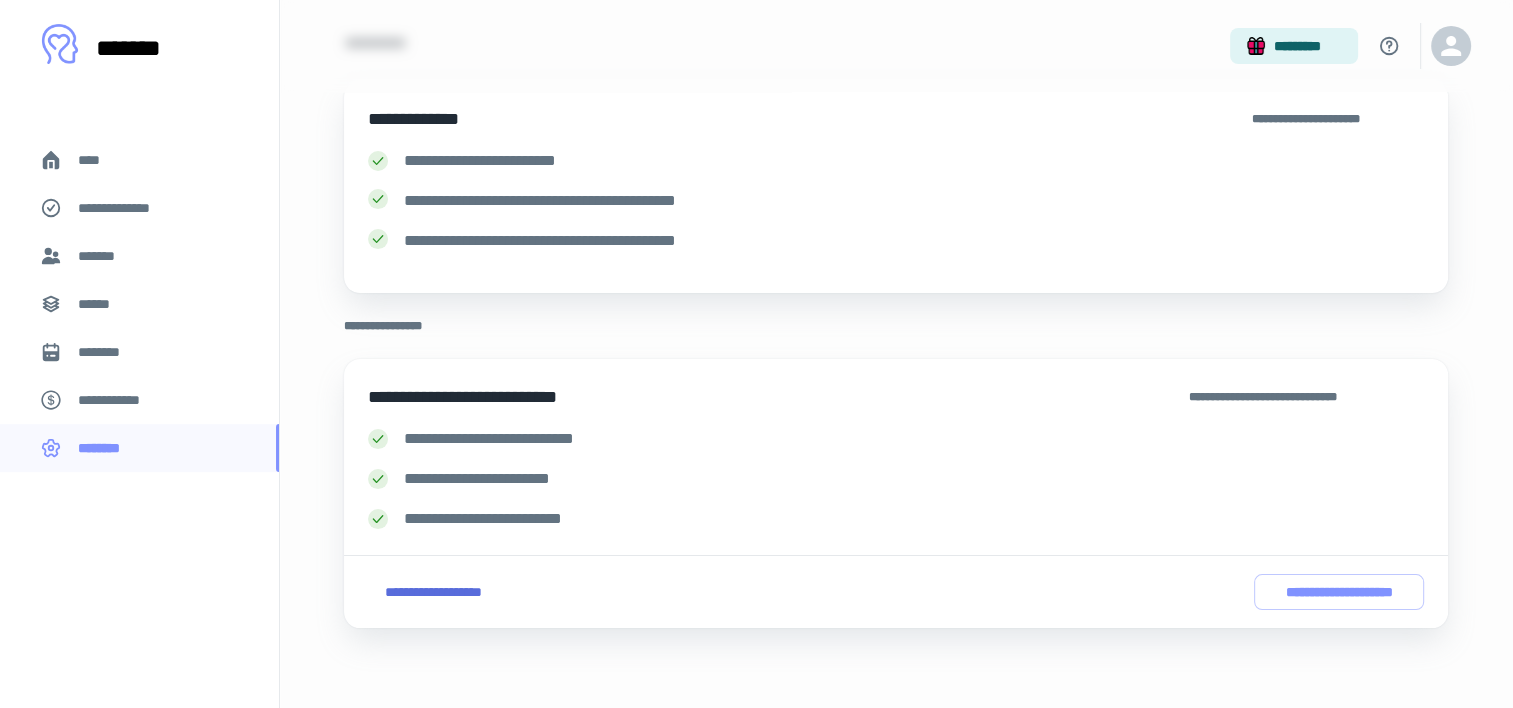 click on "**********" at bounding box center (433, 592) 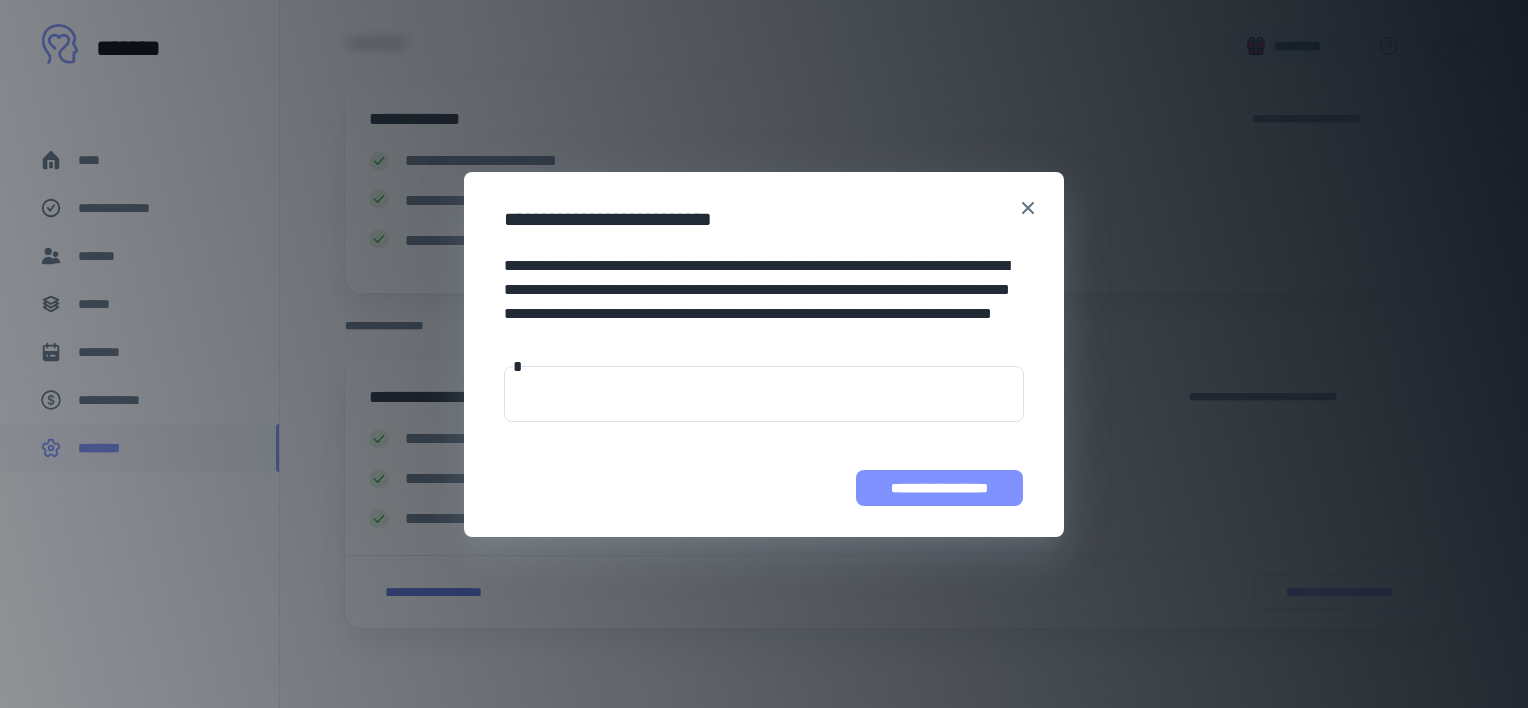 click on "**********" at bounding box center (939, 488) 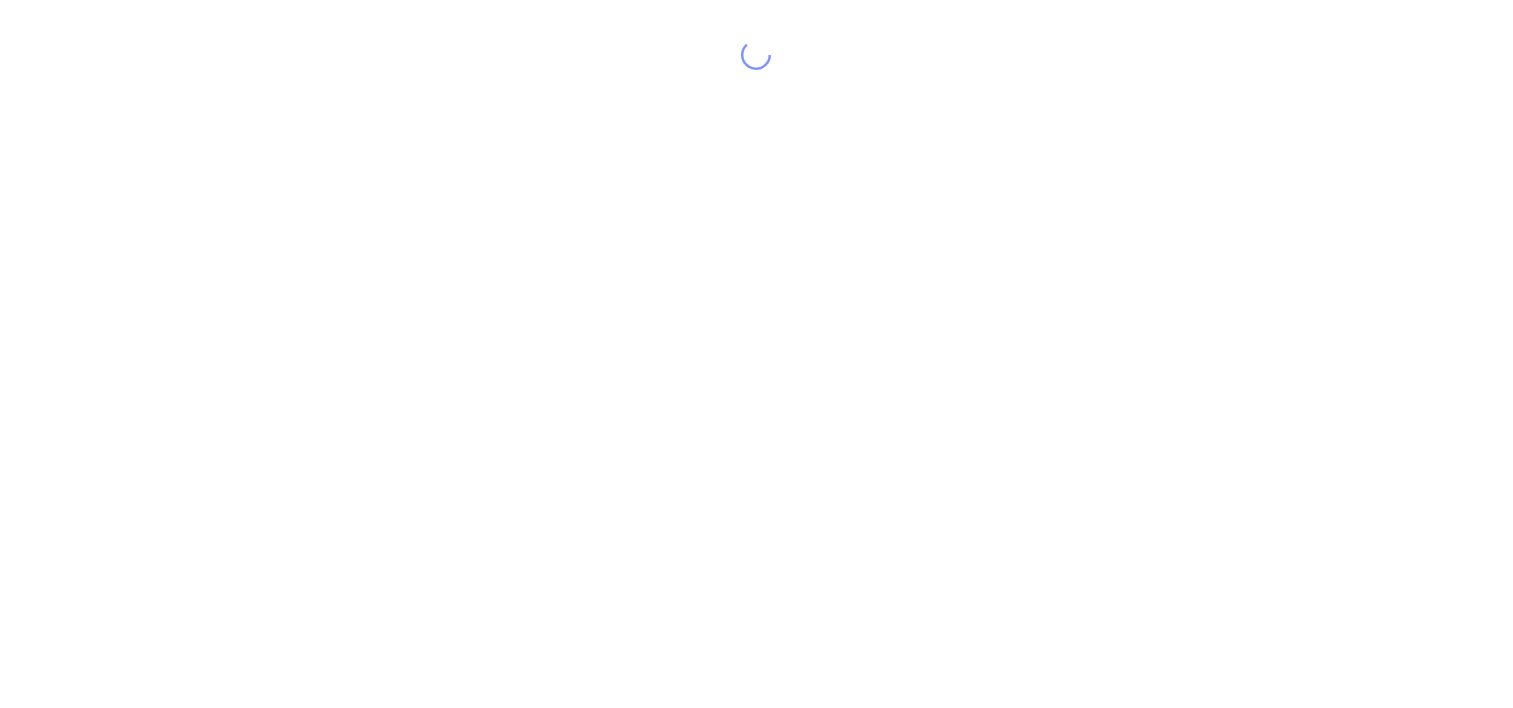 scroll, scrollTop: 0, scrollLeft: 0, axis: both 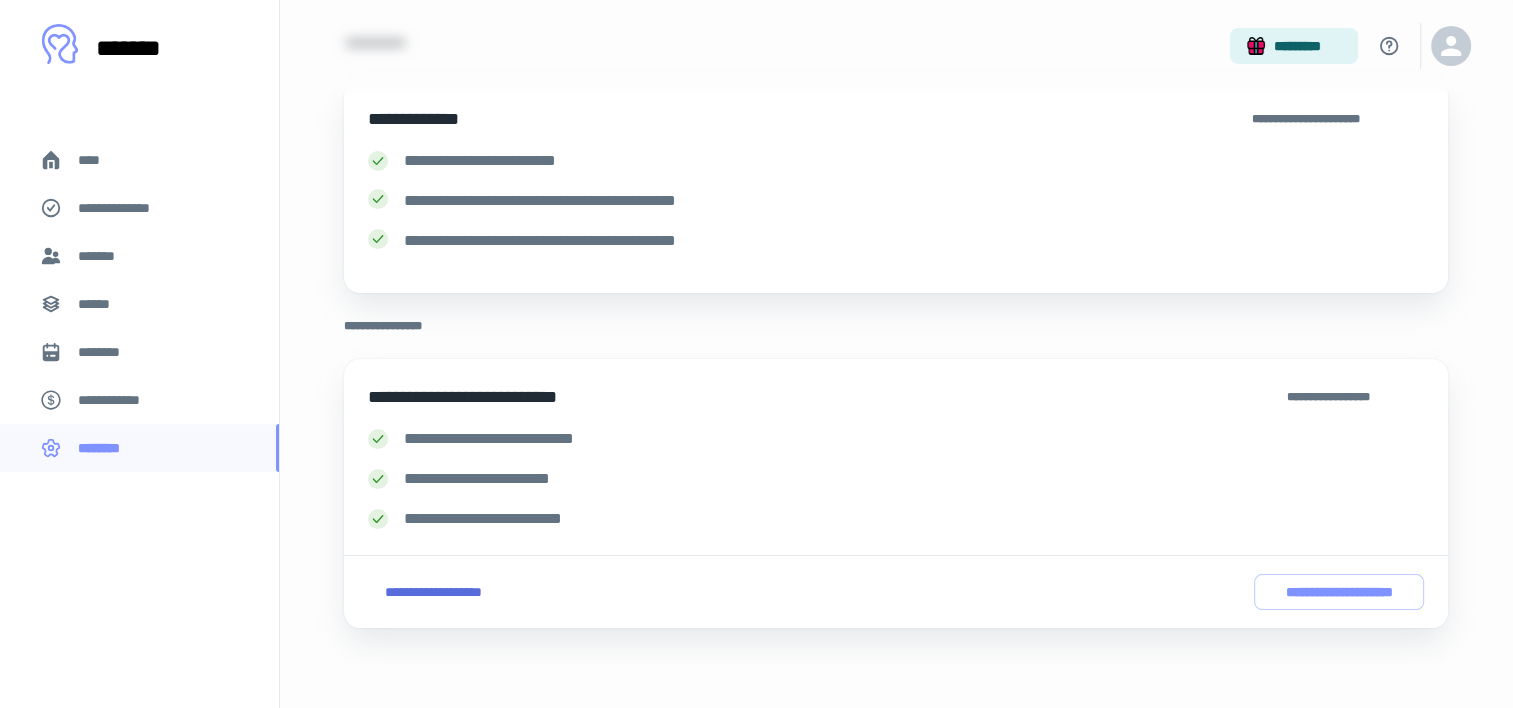click on "**********" at bounding box center [139, 208] 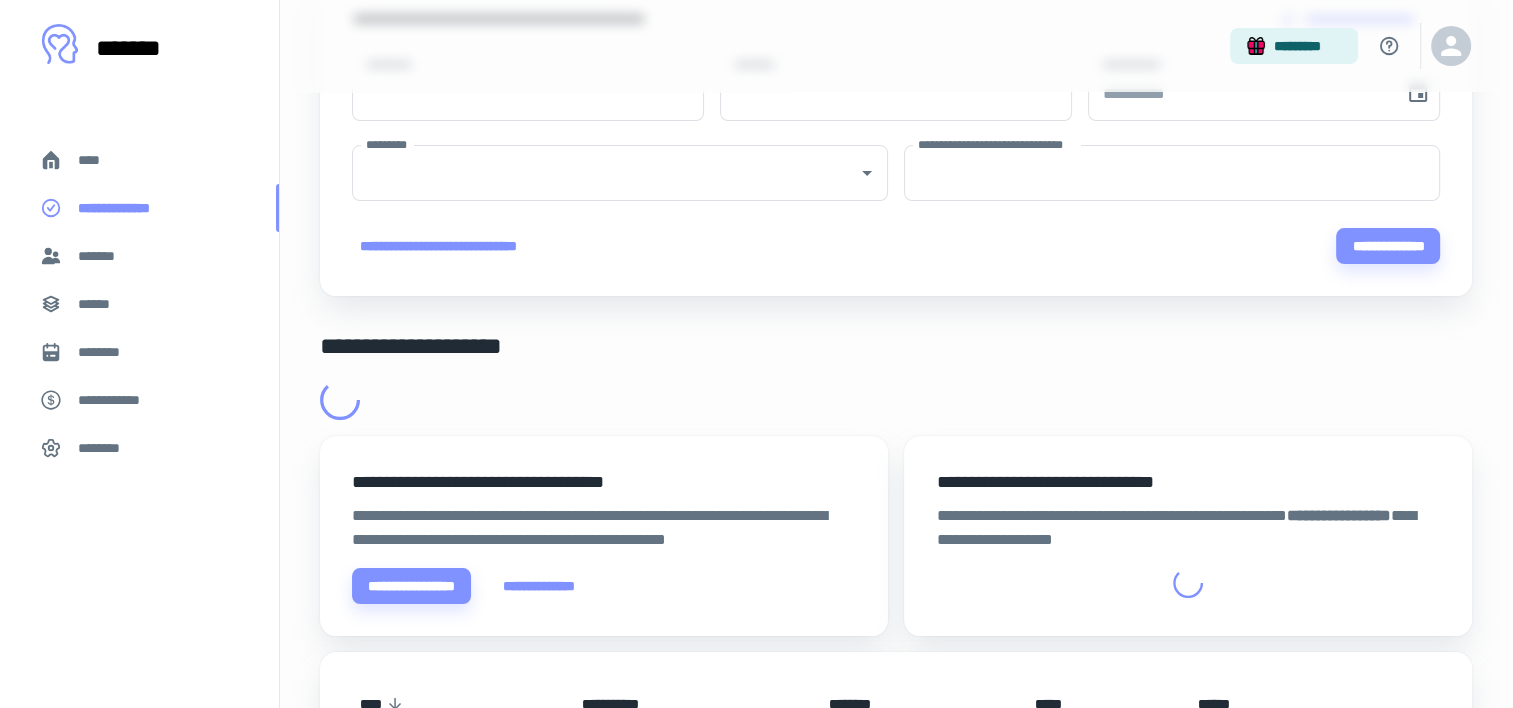 scroll, scrollTop: 0, scrollLeft: 0, axis: both 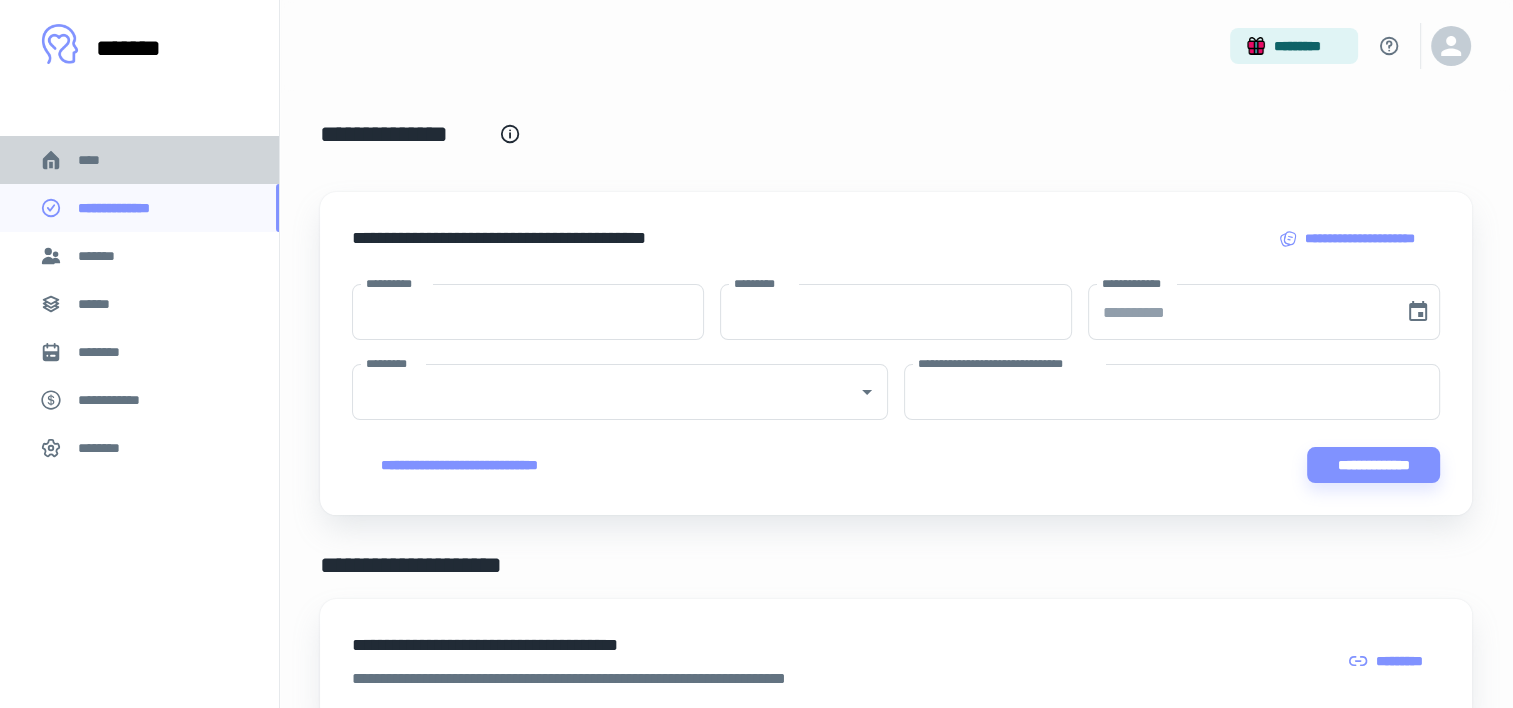 click on "****" at bounding box center [139, 160] 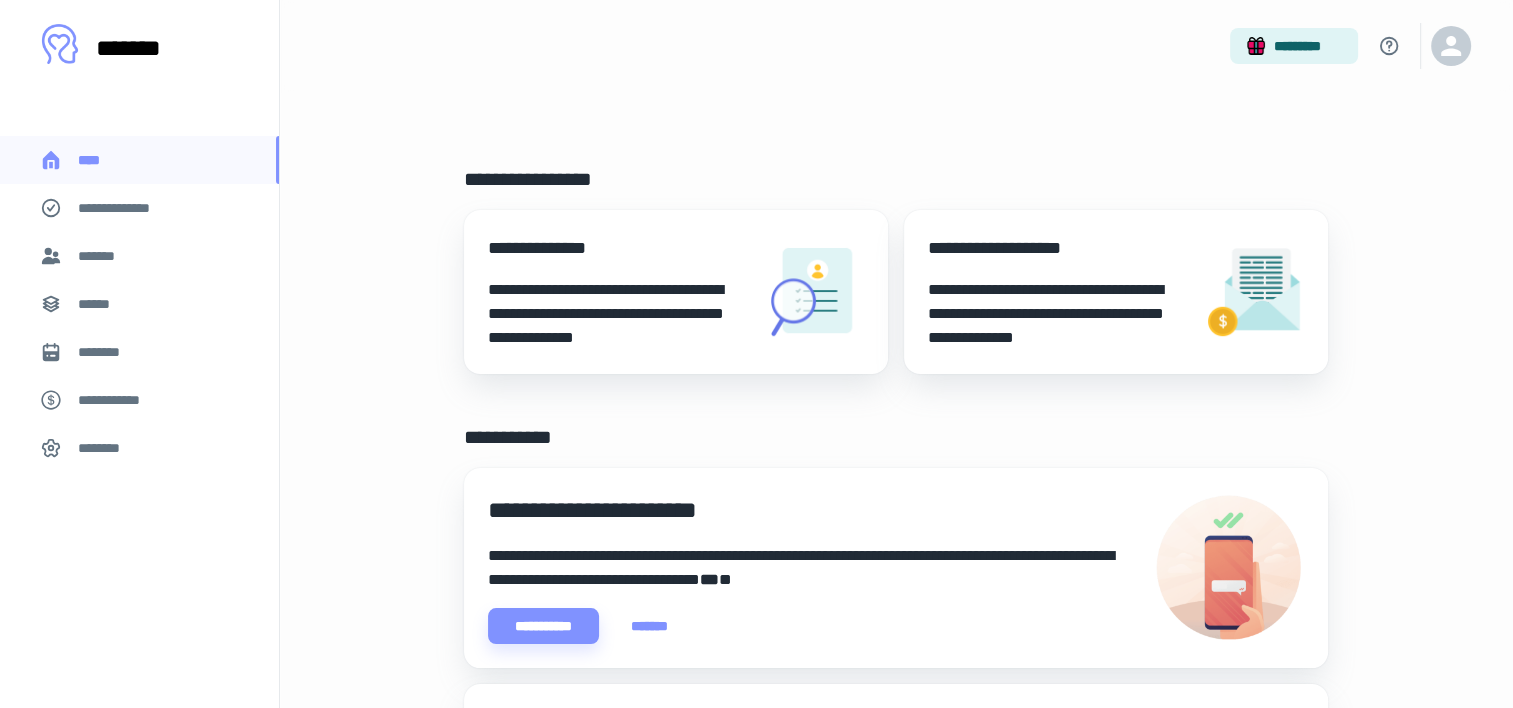 click on "*******" at bounding box center [139, 256] 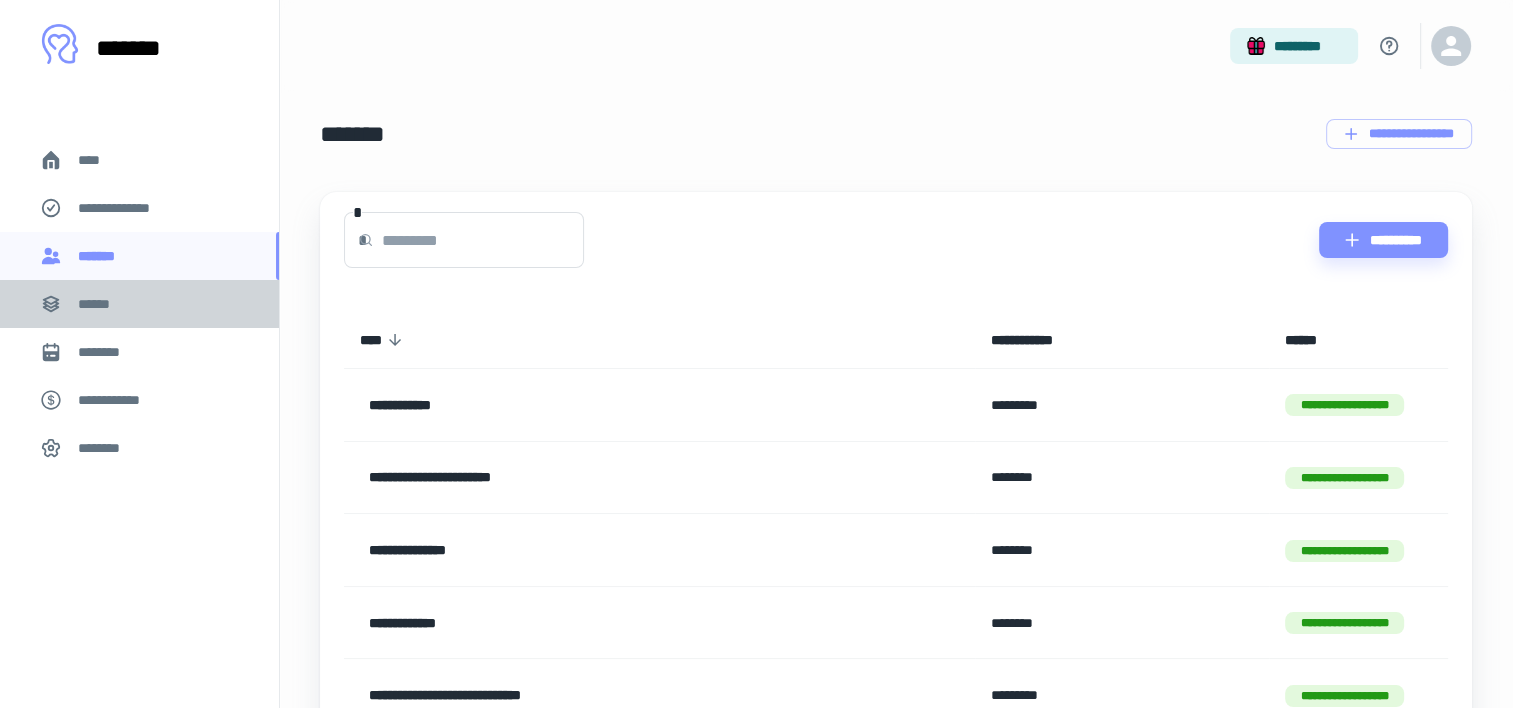 click on "******" at bounding box center (139, 304) 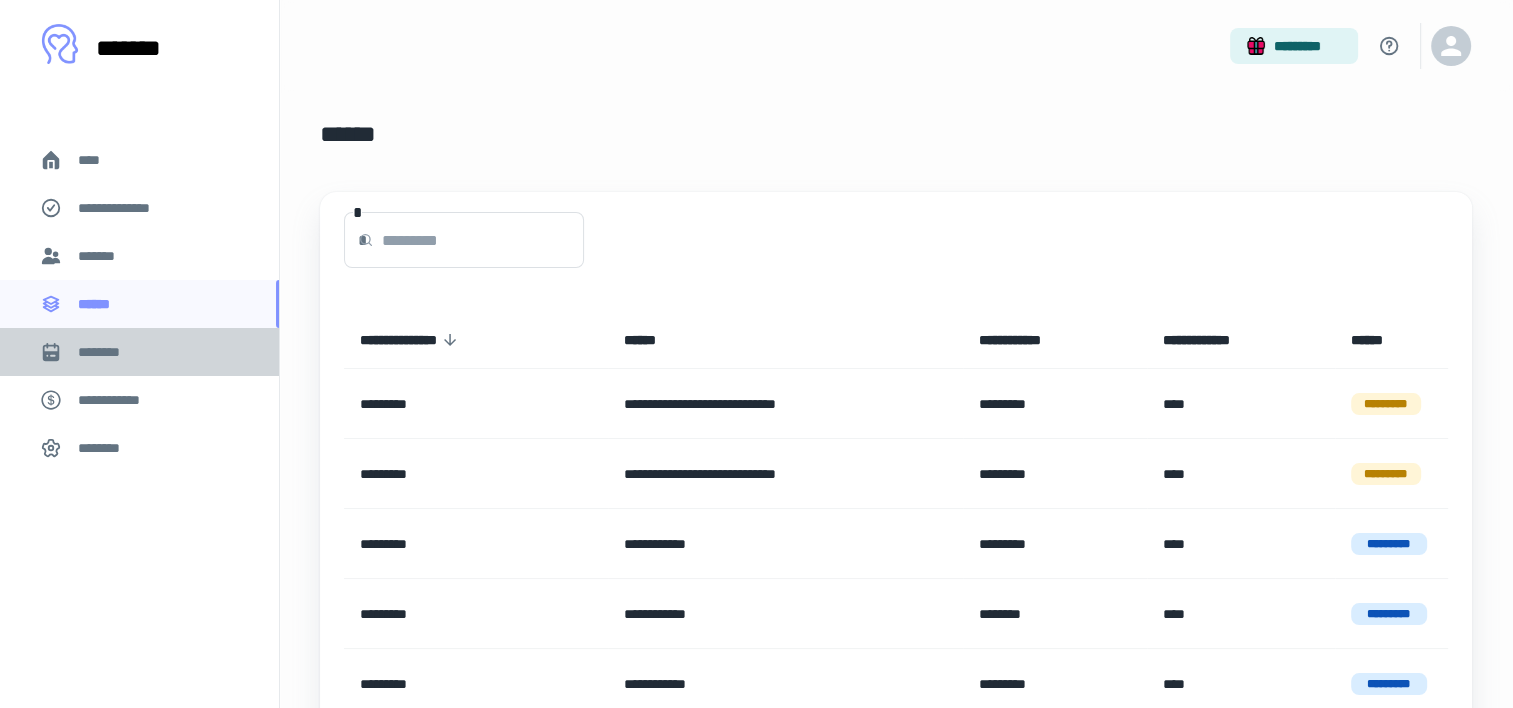 click on "********" at bounding box center (107, 352) 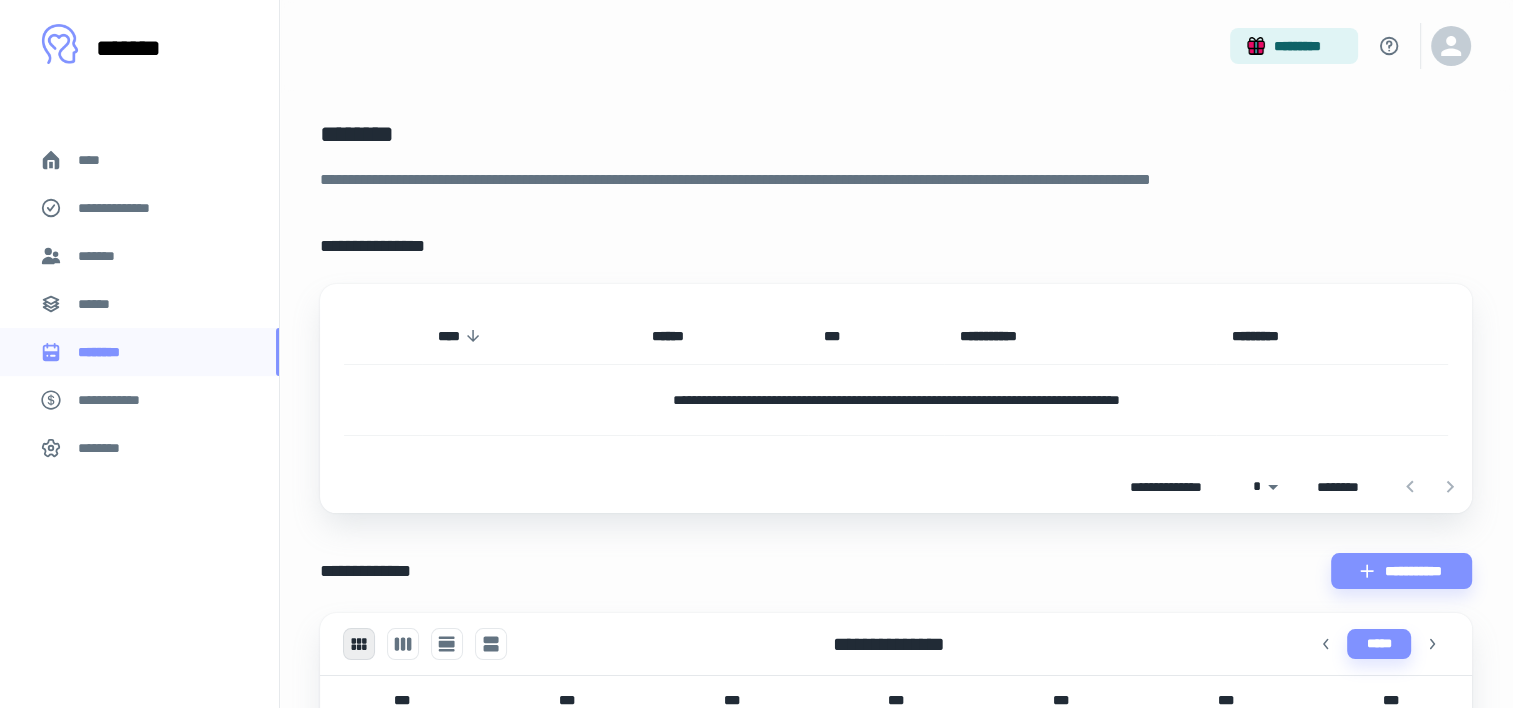 click on "**********" at bounding box center (119, 400) 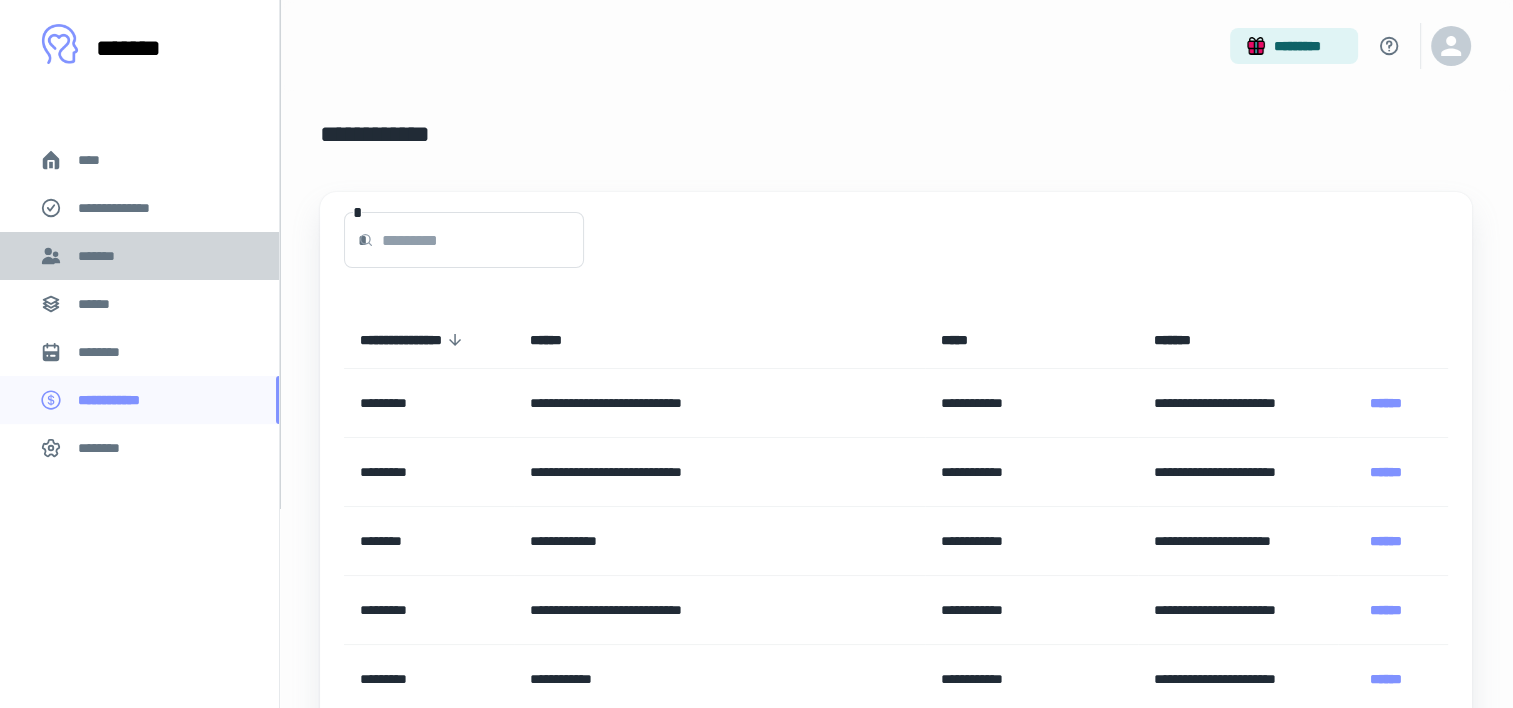 click on "*******" at bounding box center (101, 256) 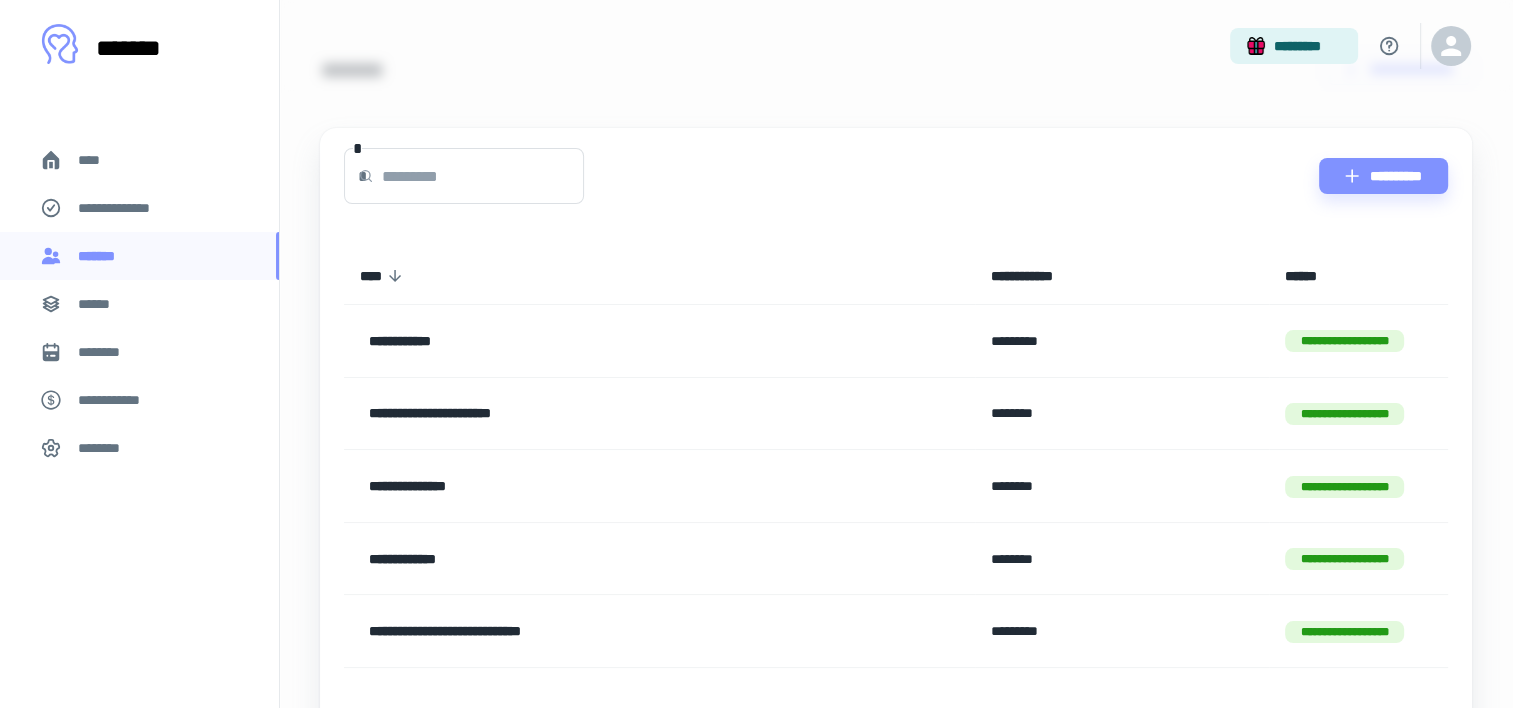 scroll, scrollTop: 64, scrollLeft: 0, axis: vertical 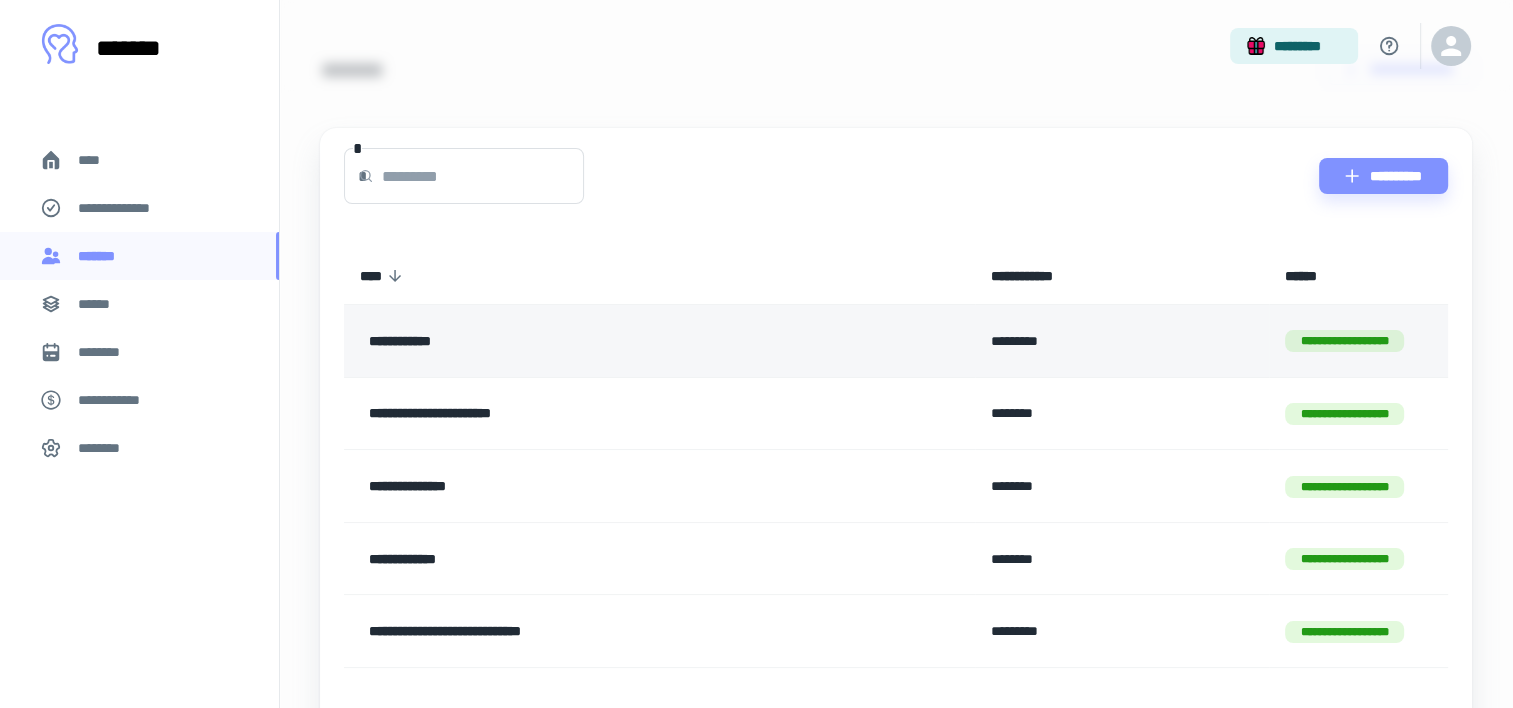 click on "**********" at bounding box center [659, 341] 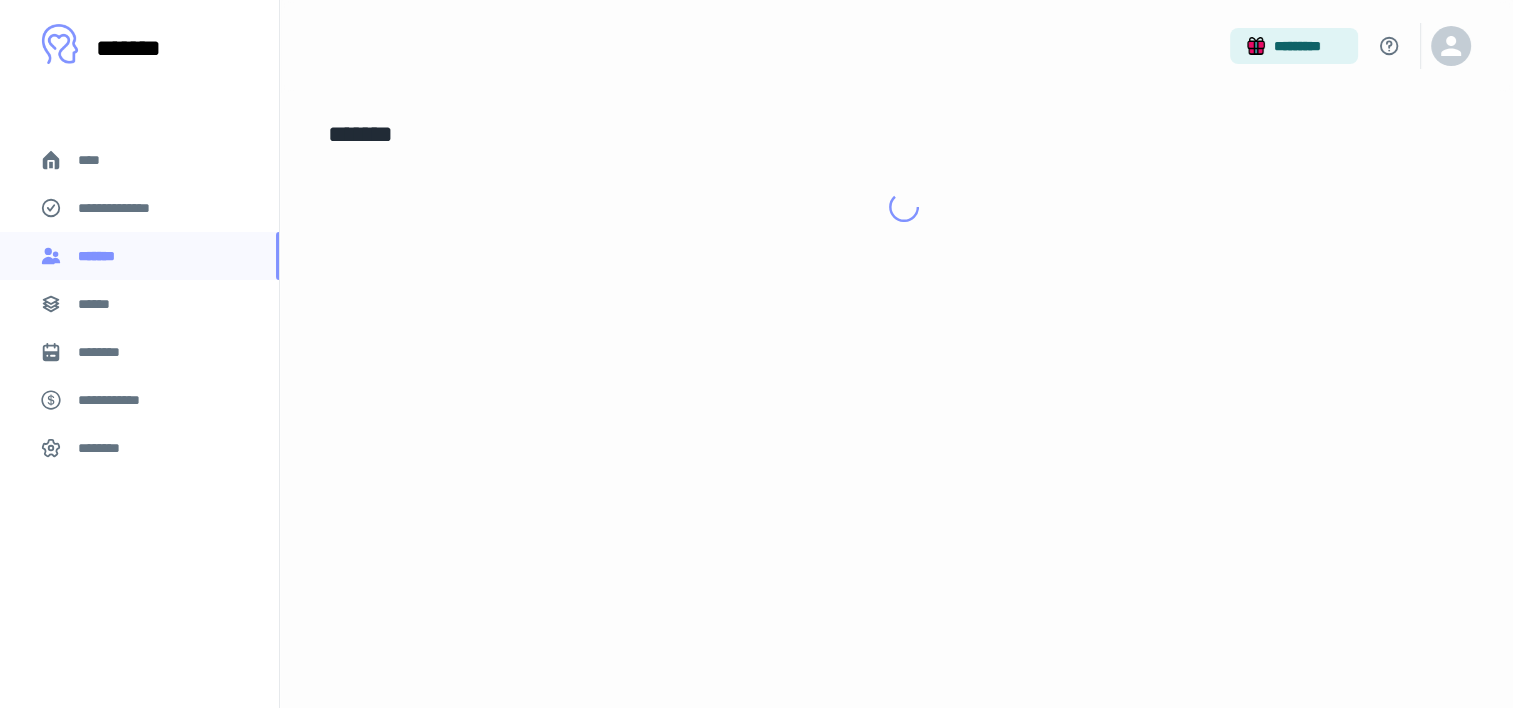 scroll, scrollTop: 0, scrollLeft: 0, axis: both 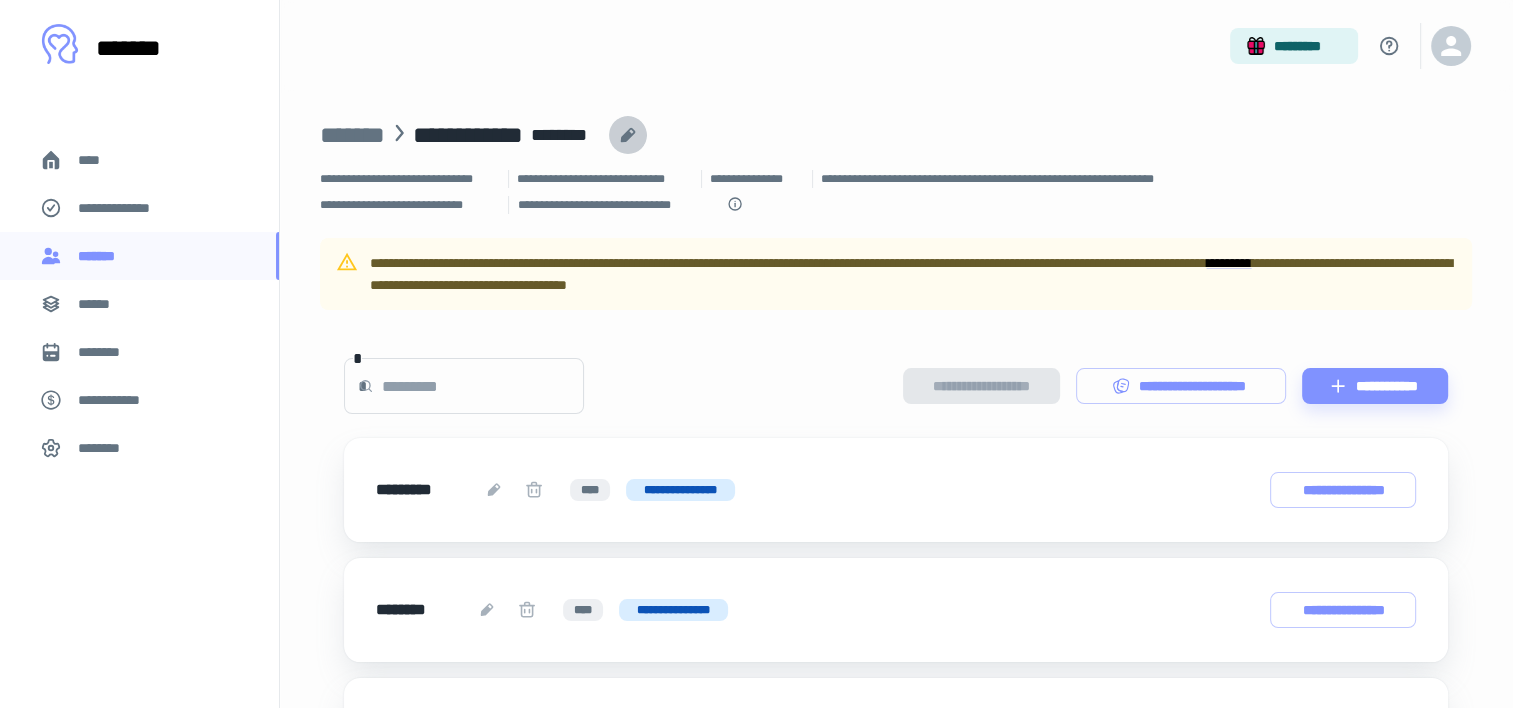 click at bounding box center (628, 135) 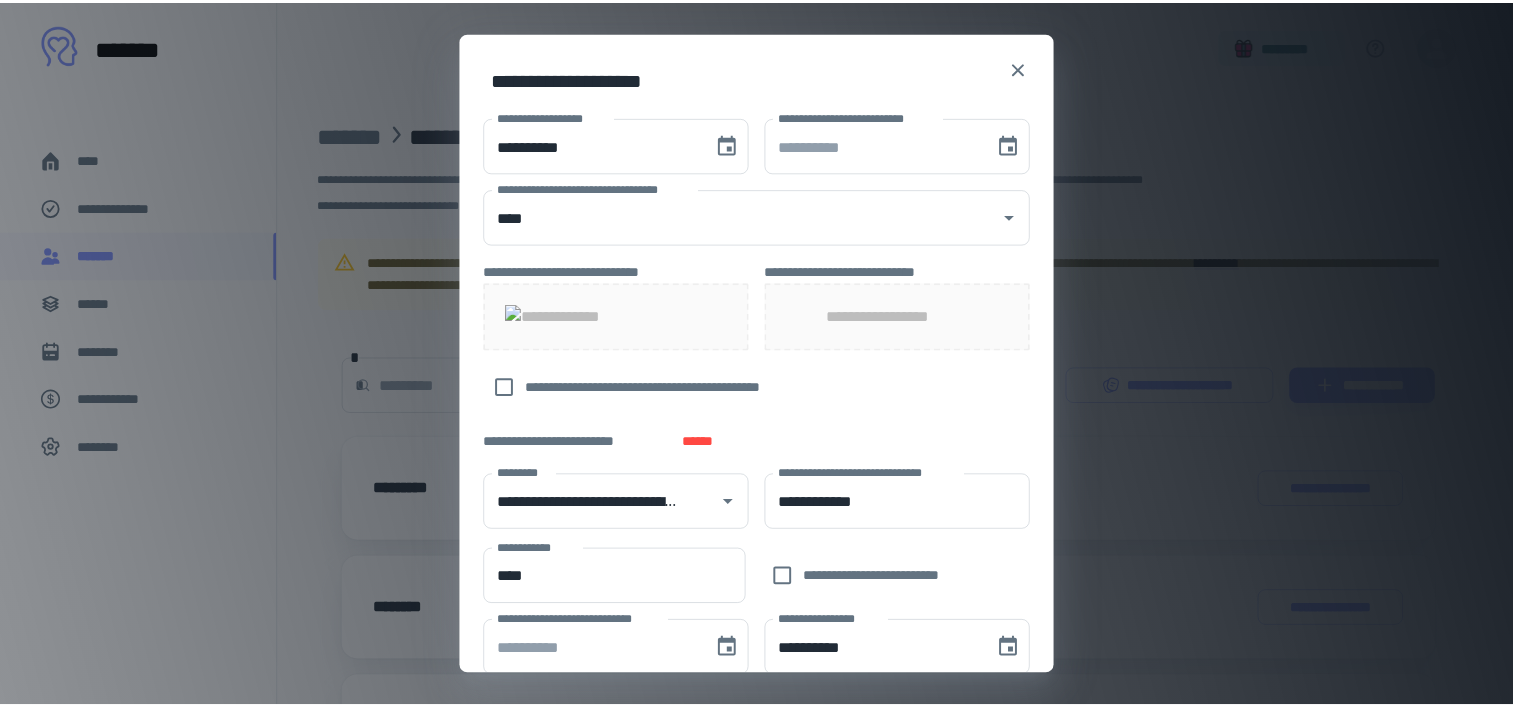 scroll, scrollTop: 511, scrollLeft: 0, axis: vertical 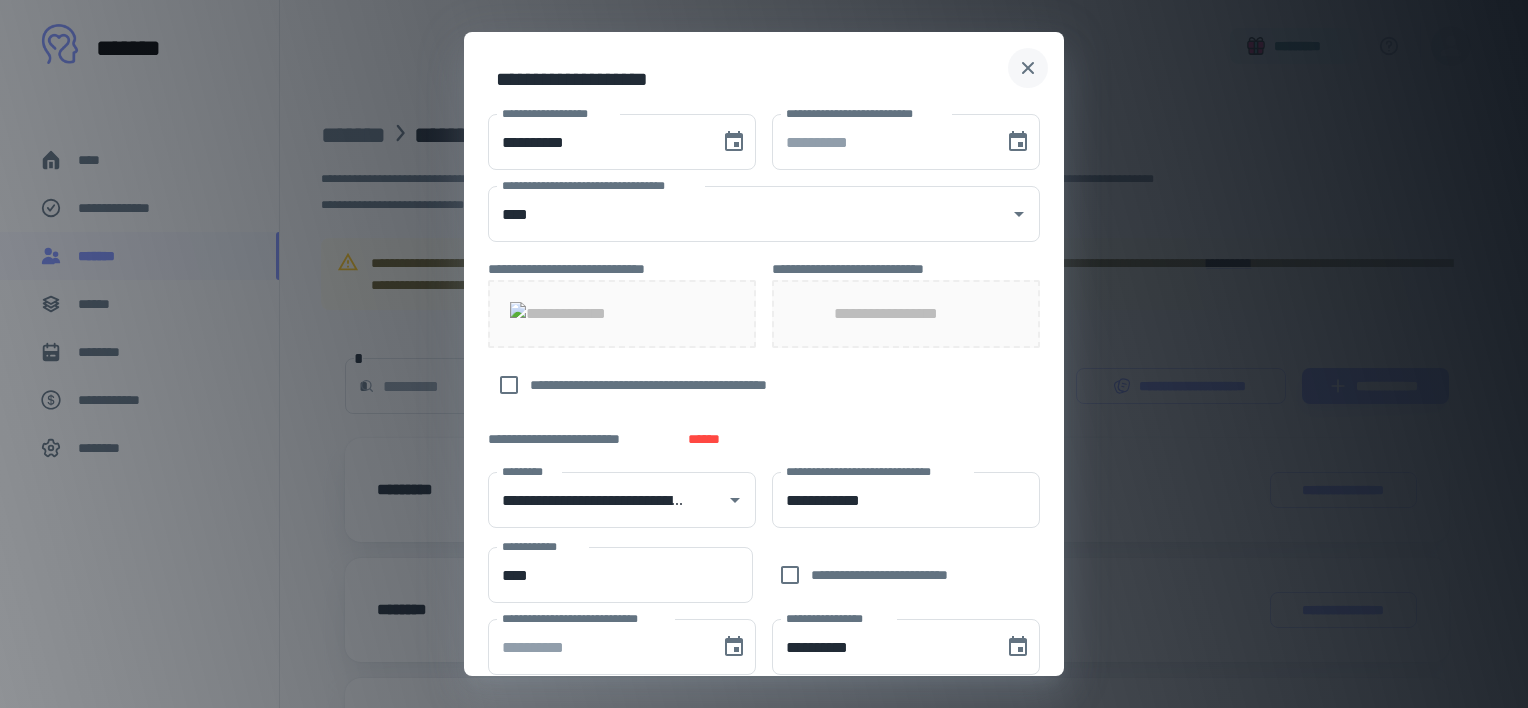 click 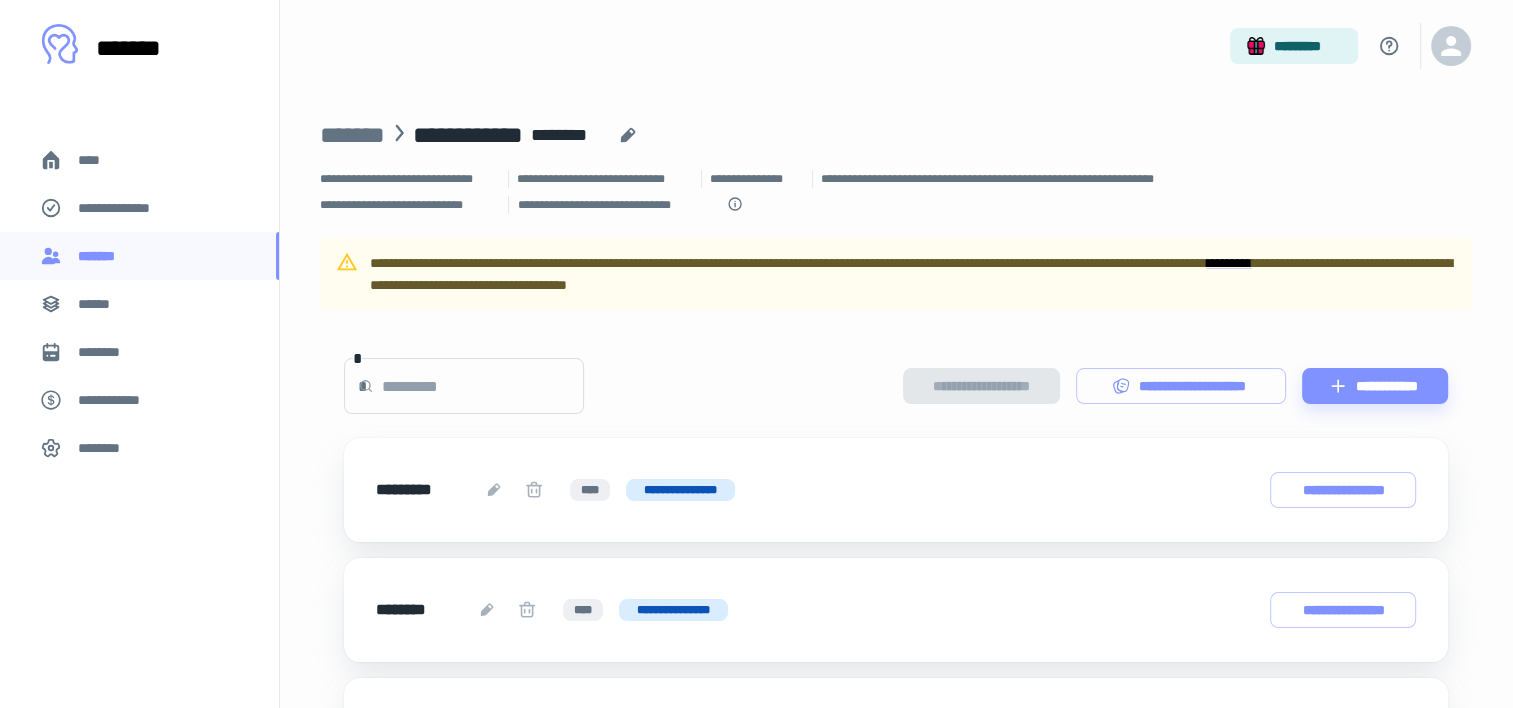 scroll, scrollTop: 213, scrollLeft: 0, axis: vertical 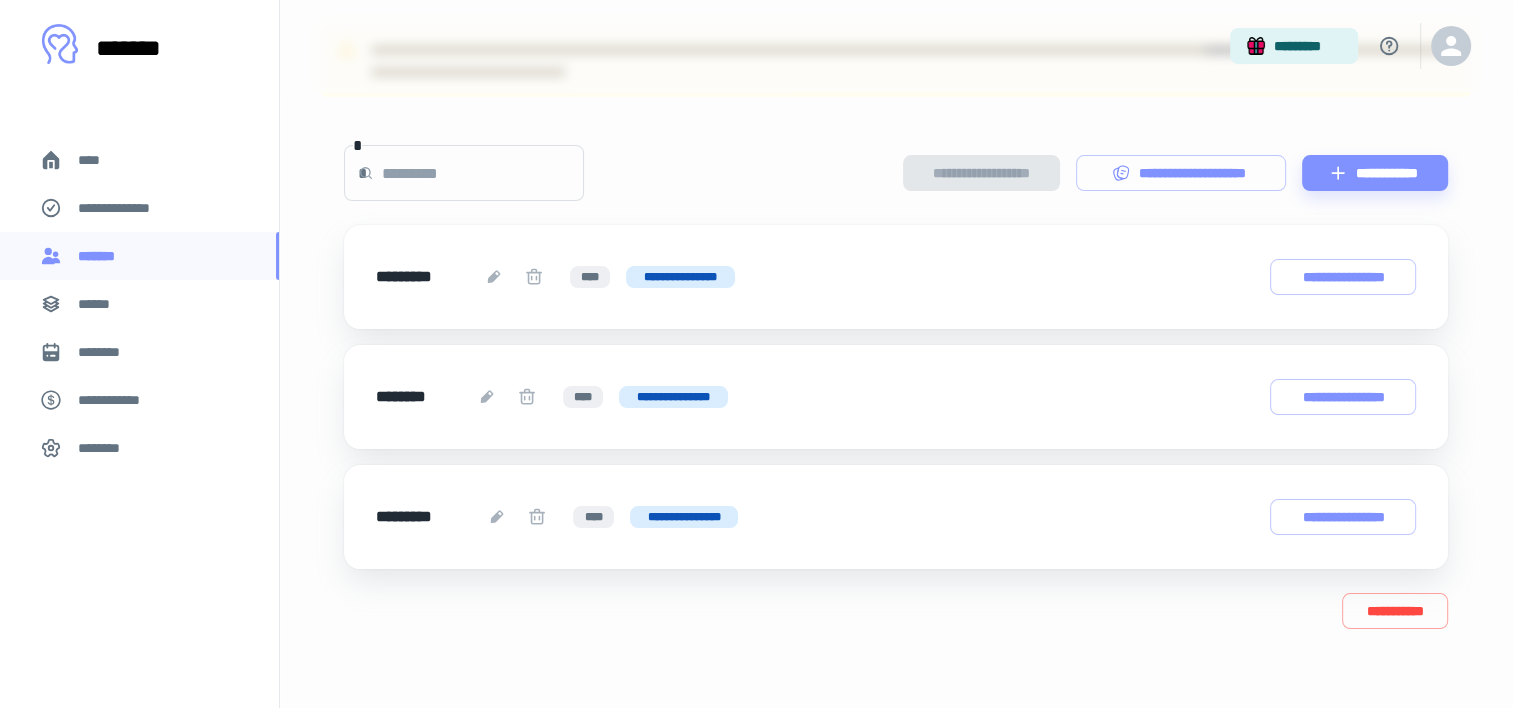 click on "**********" at bounding box center [127, 208] 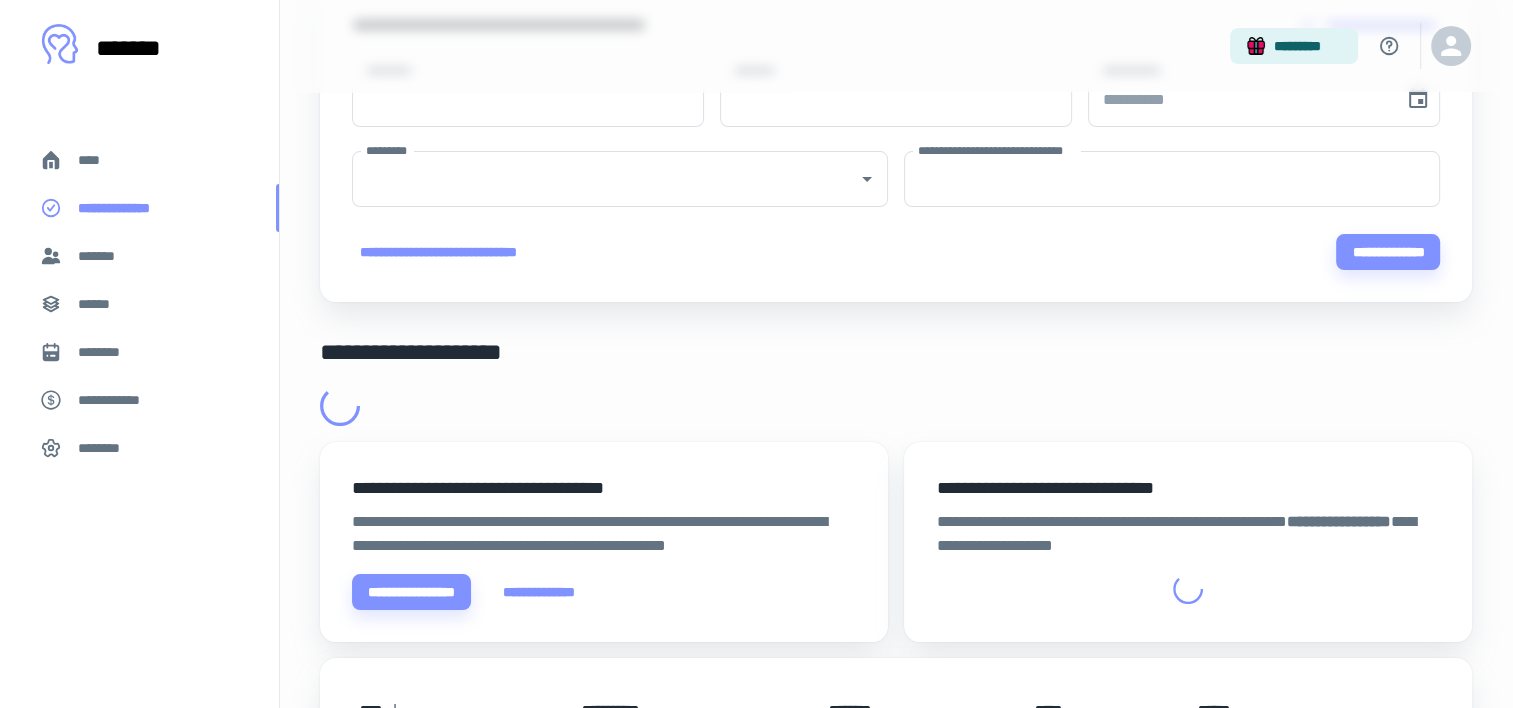 scroll, scrollTop: 0, scrollLeft: 0, axis: both 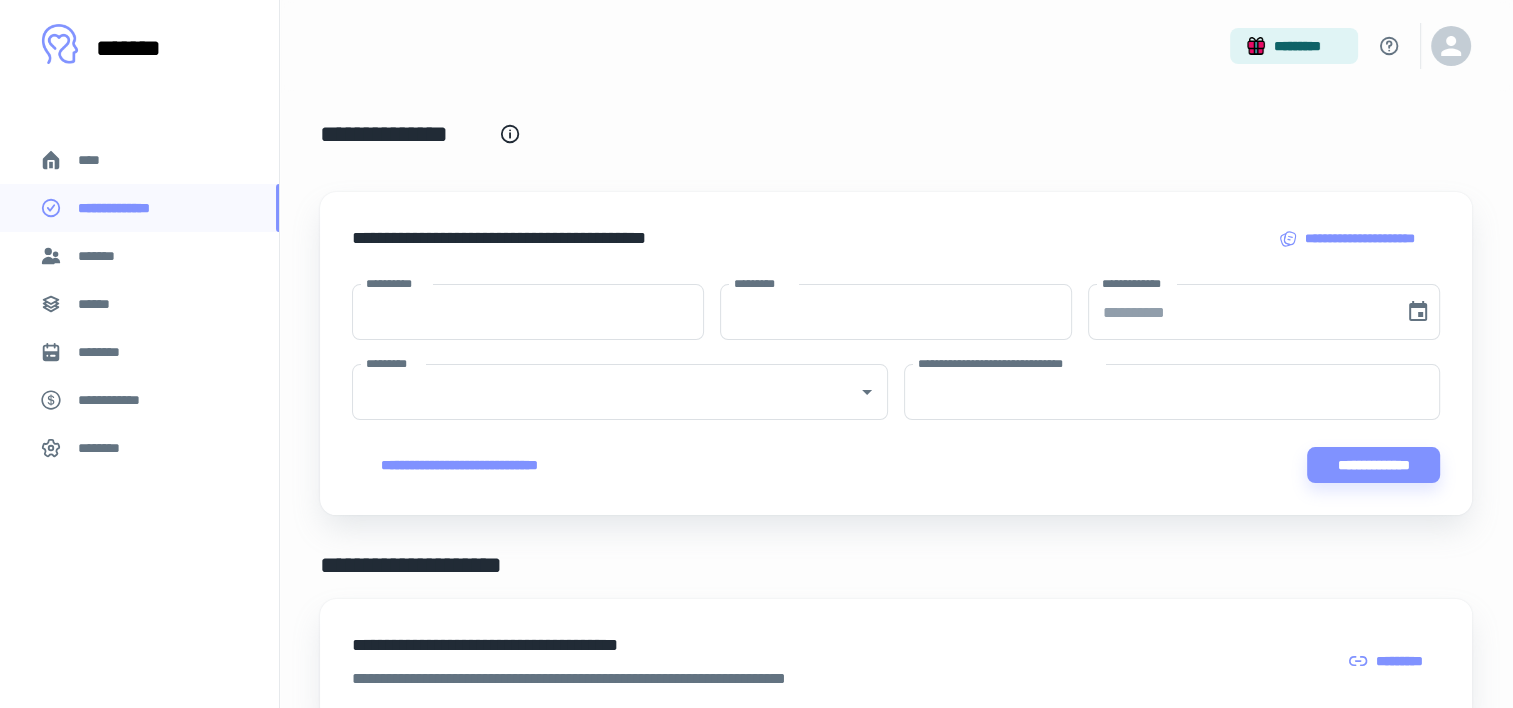 click on "****" at bounding box center [97, 160] 